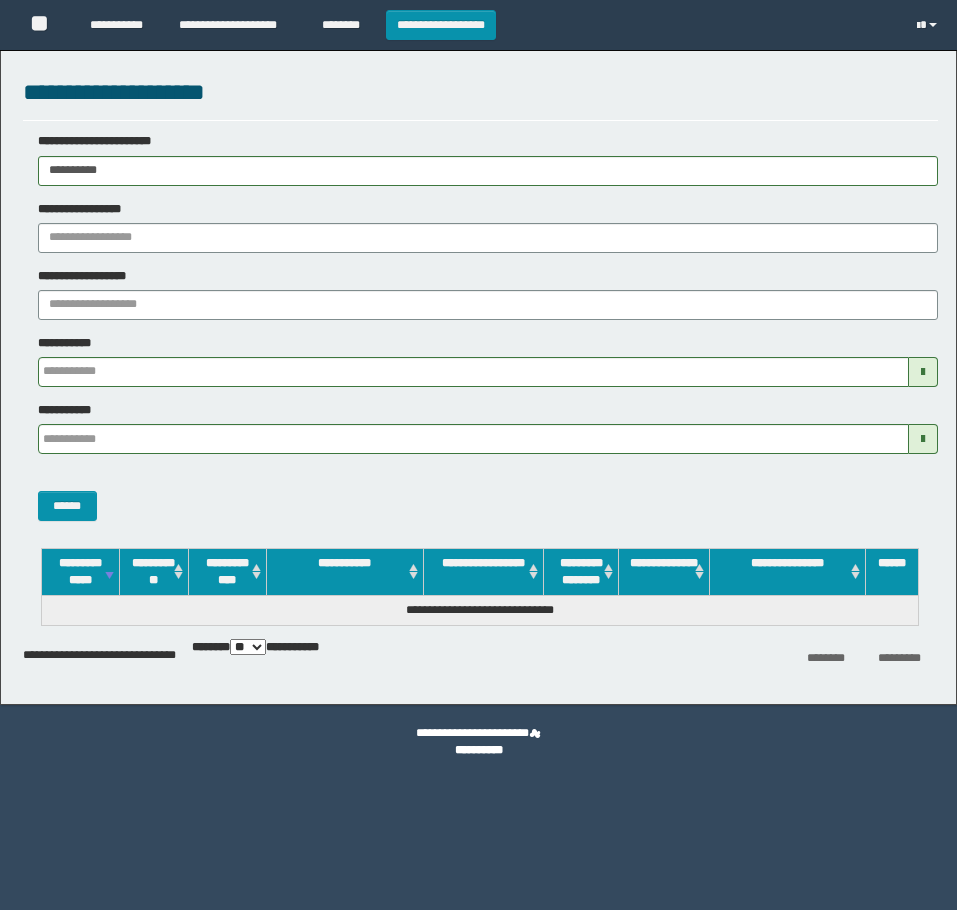 scroll, scrollTop: 0, scrollLeft: 0, axis: both 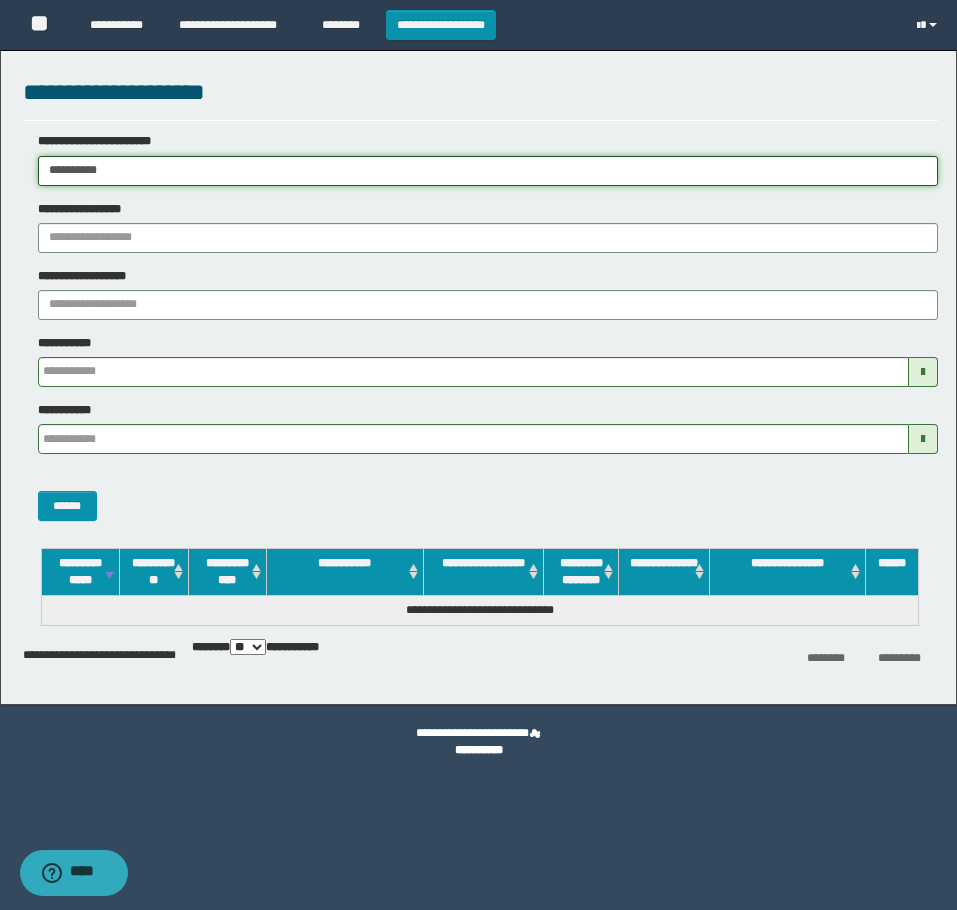 drag, startPoint x: 0, startPoint y: 0, endPoint x: -9, endPoint y: 307, distance: 307.1319 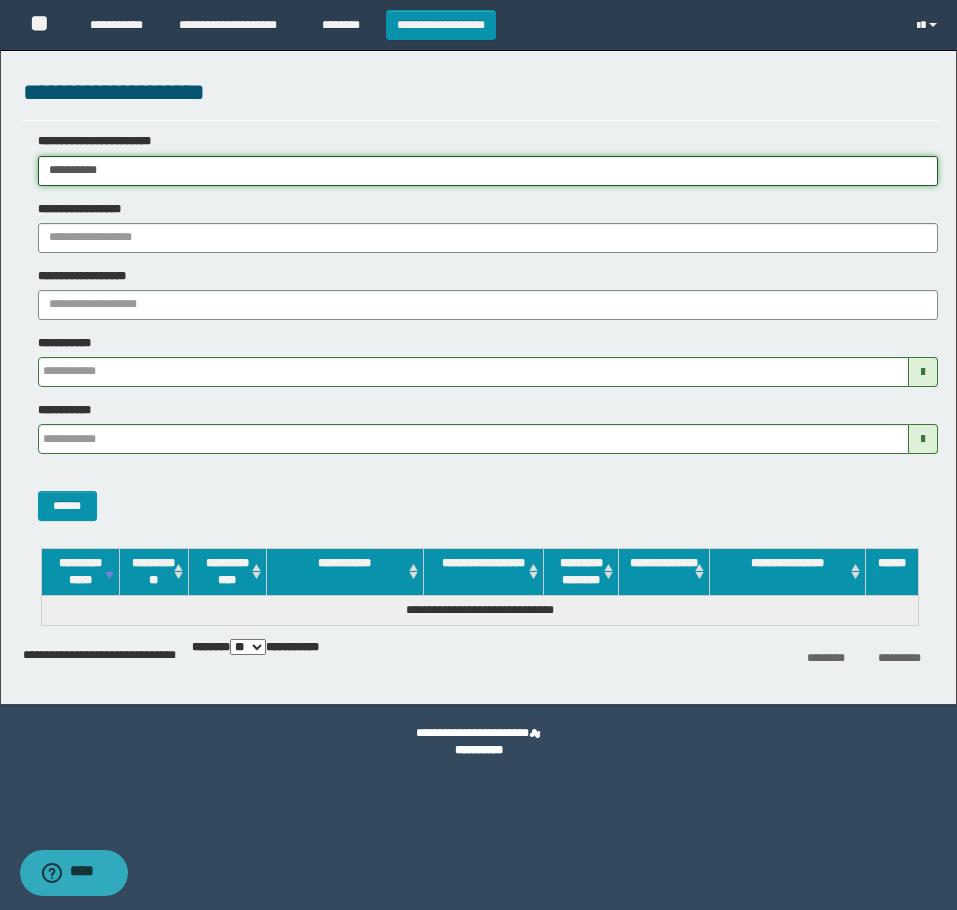 click on "**********" at bounding box center [478, 455] 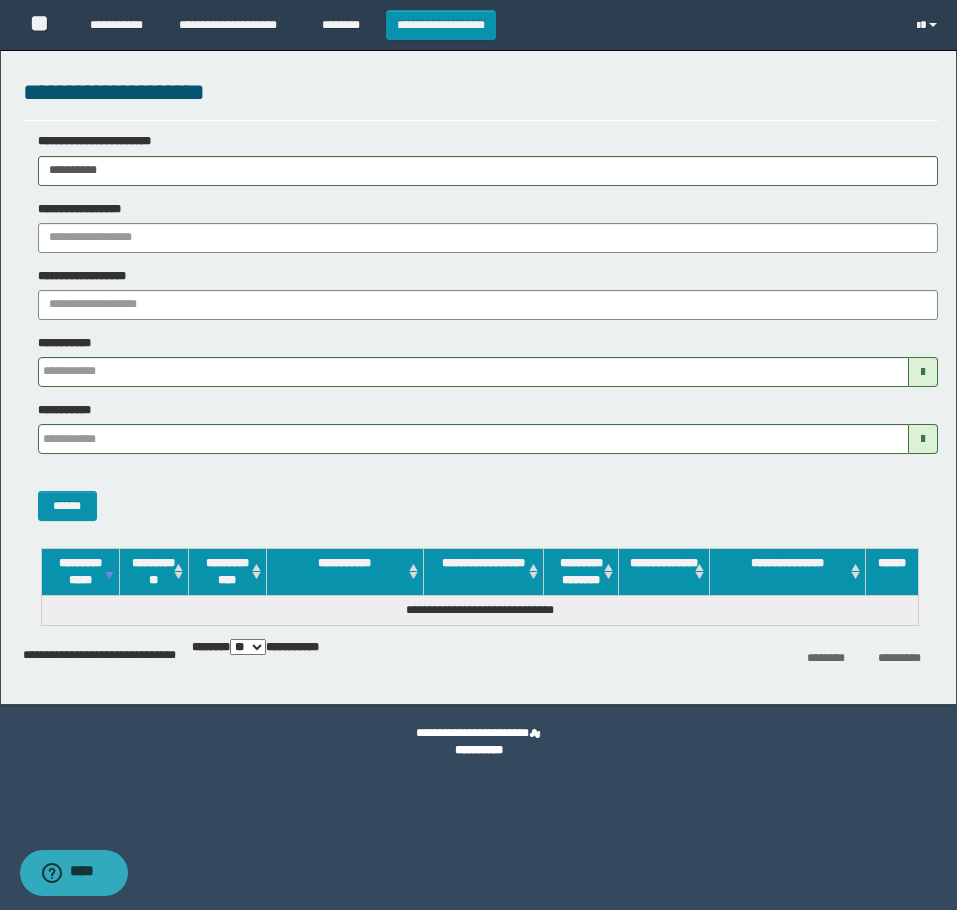 click on "******" at bounding box center (480, 495) 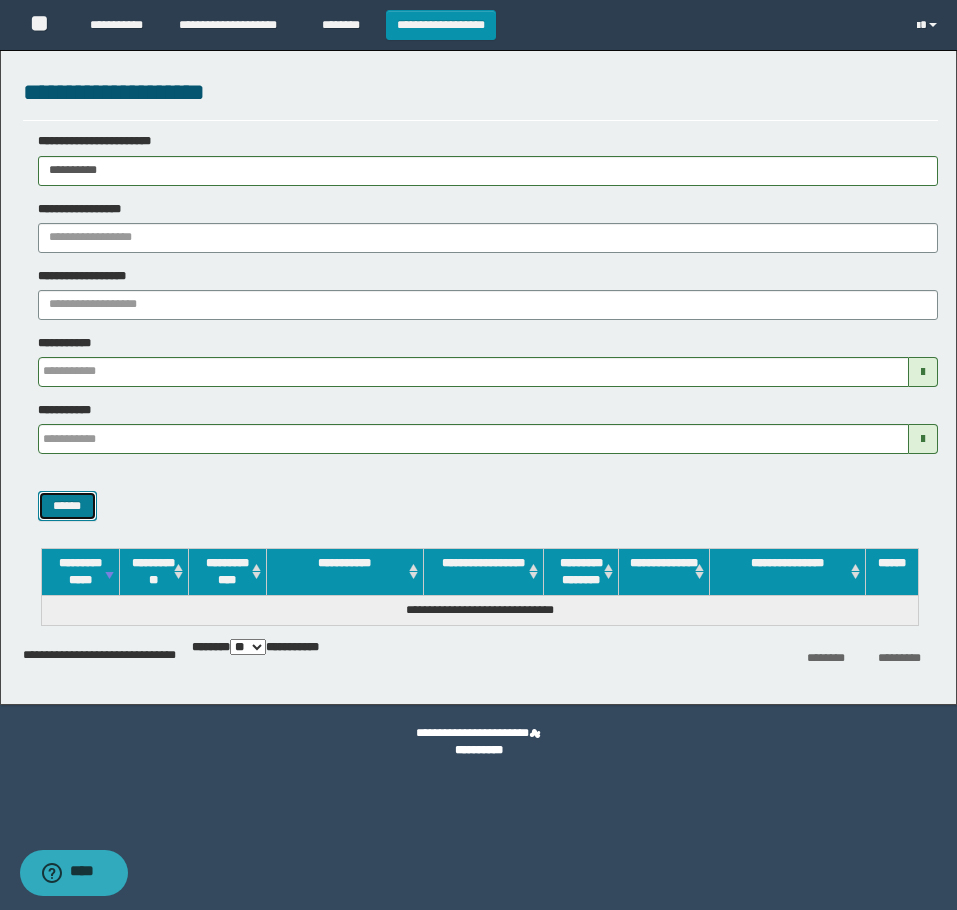 click on "******" at bounding box center (67, 506) 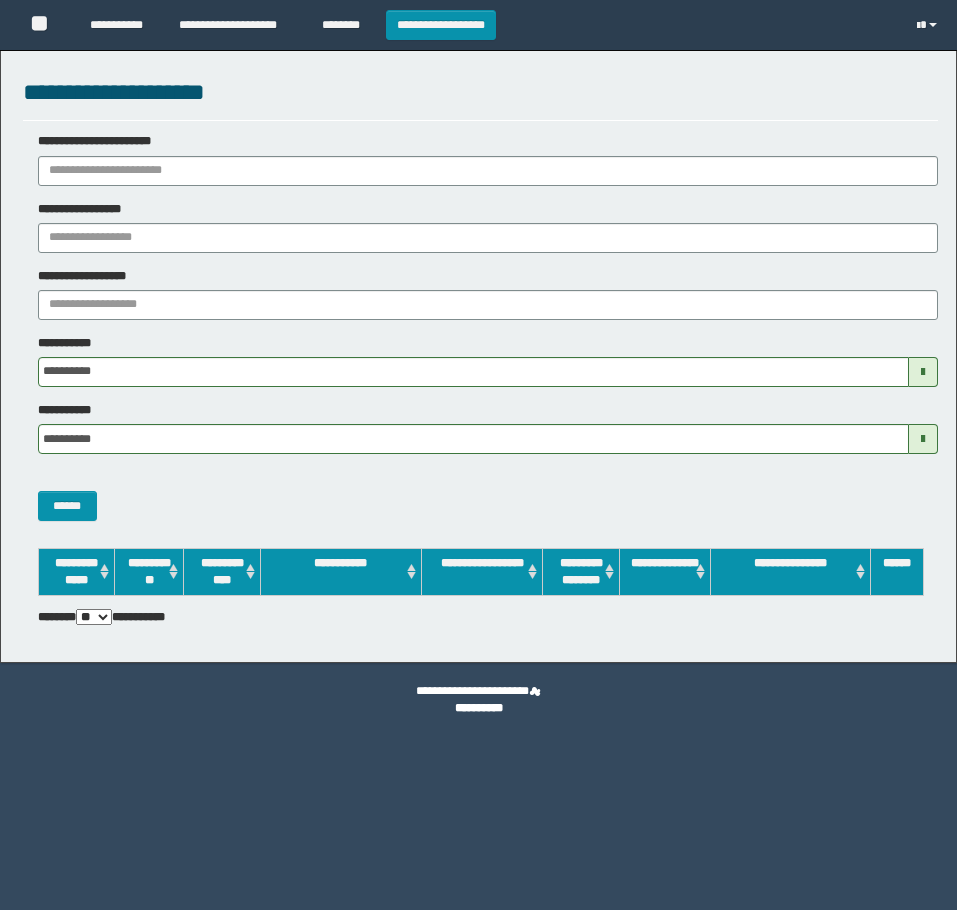 scroll, scrollTop: 0, scrollLeft: 0, axis: both 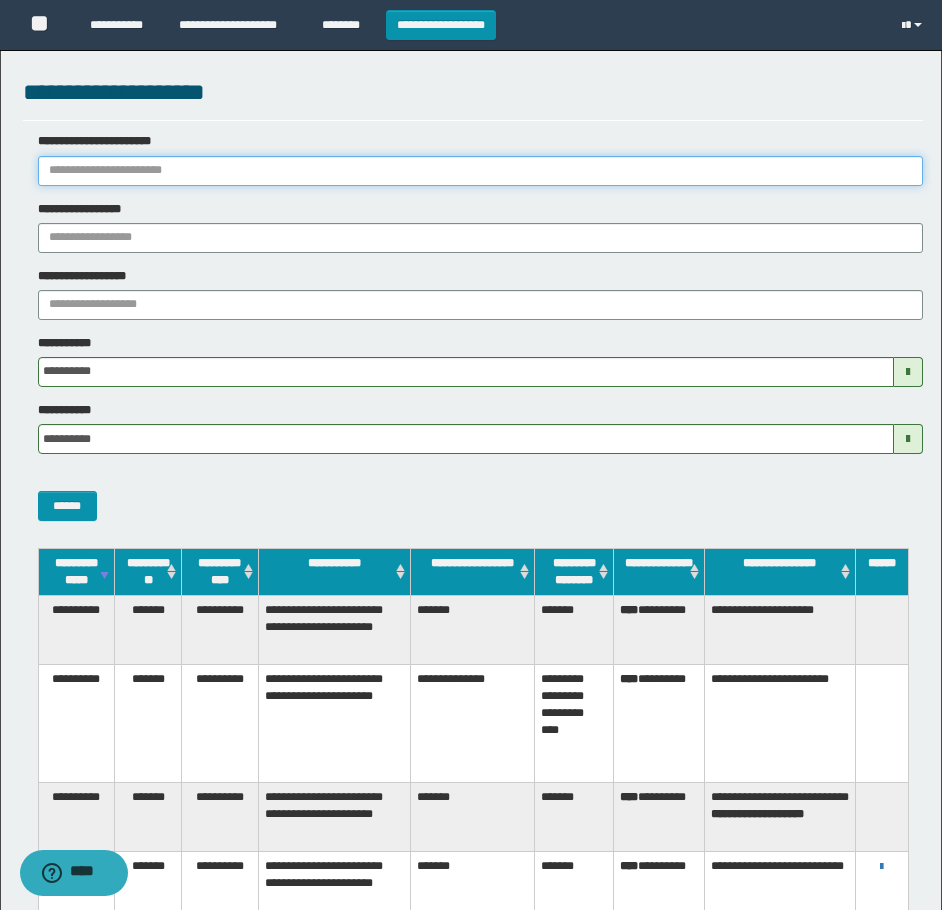 click on "**********" at bounding box center (480, 171) 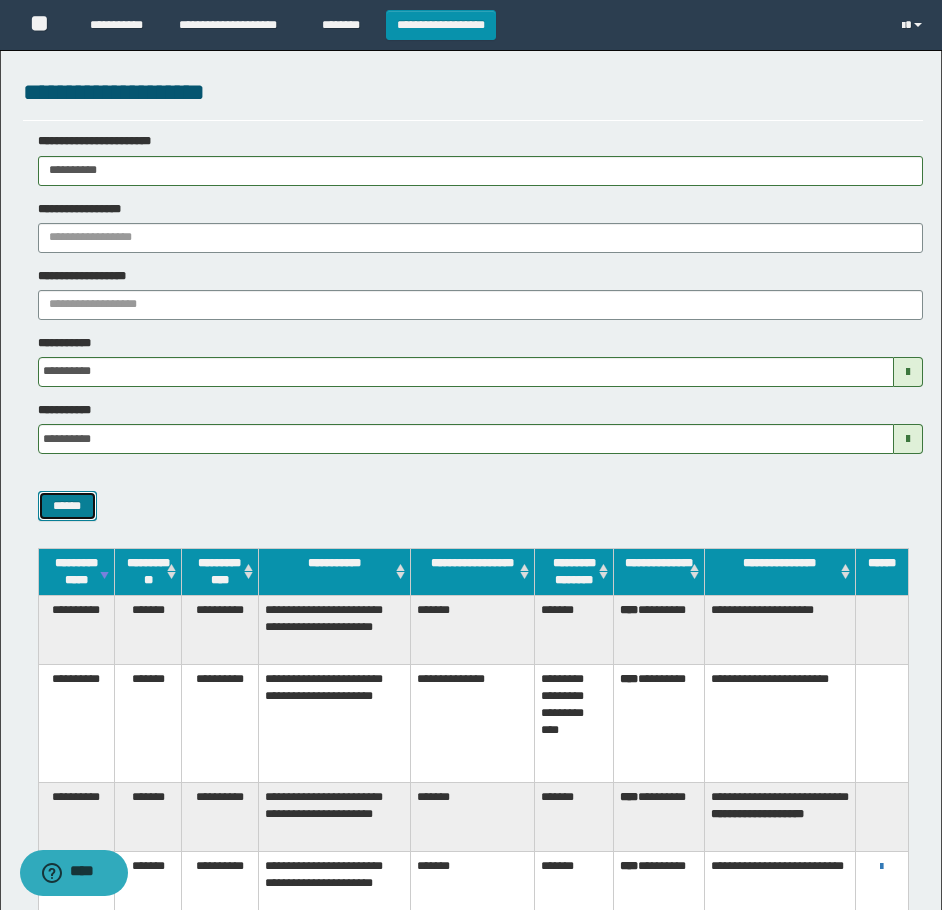 click on "******" at bounding box center (67, 506) 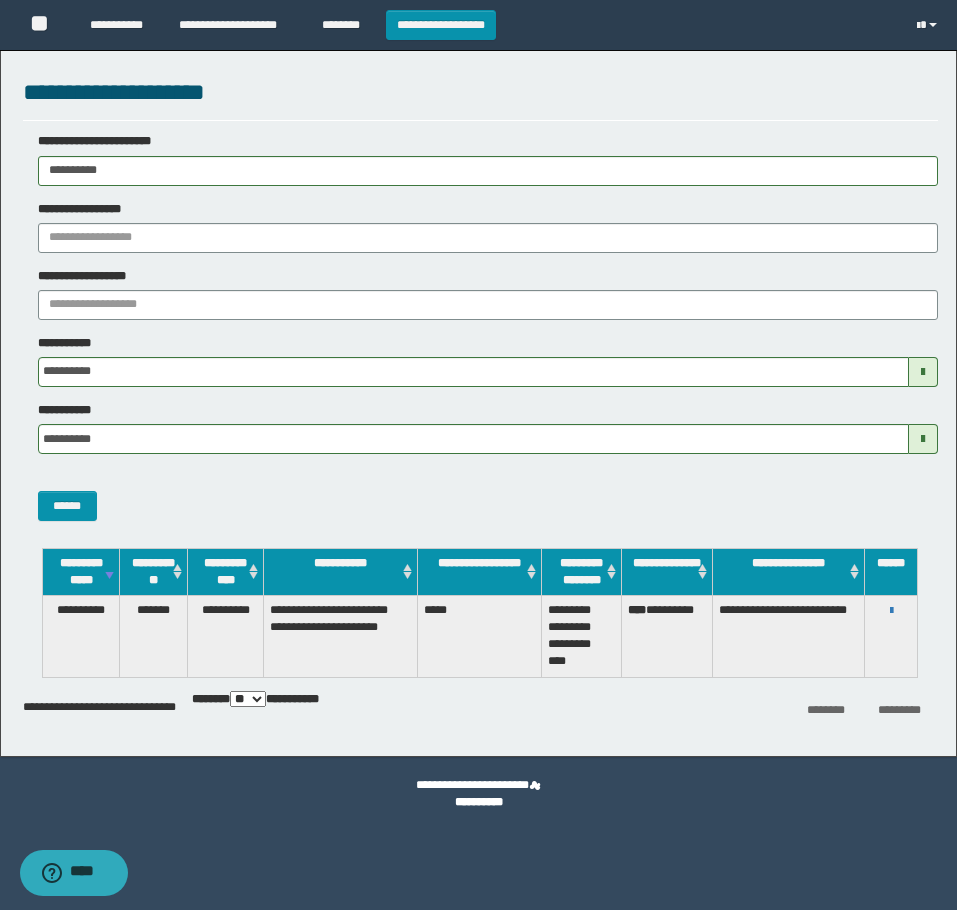 click on "**********" at bounding box center [891, 610] 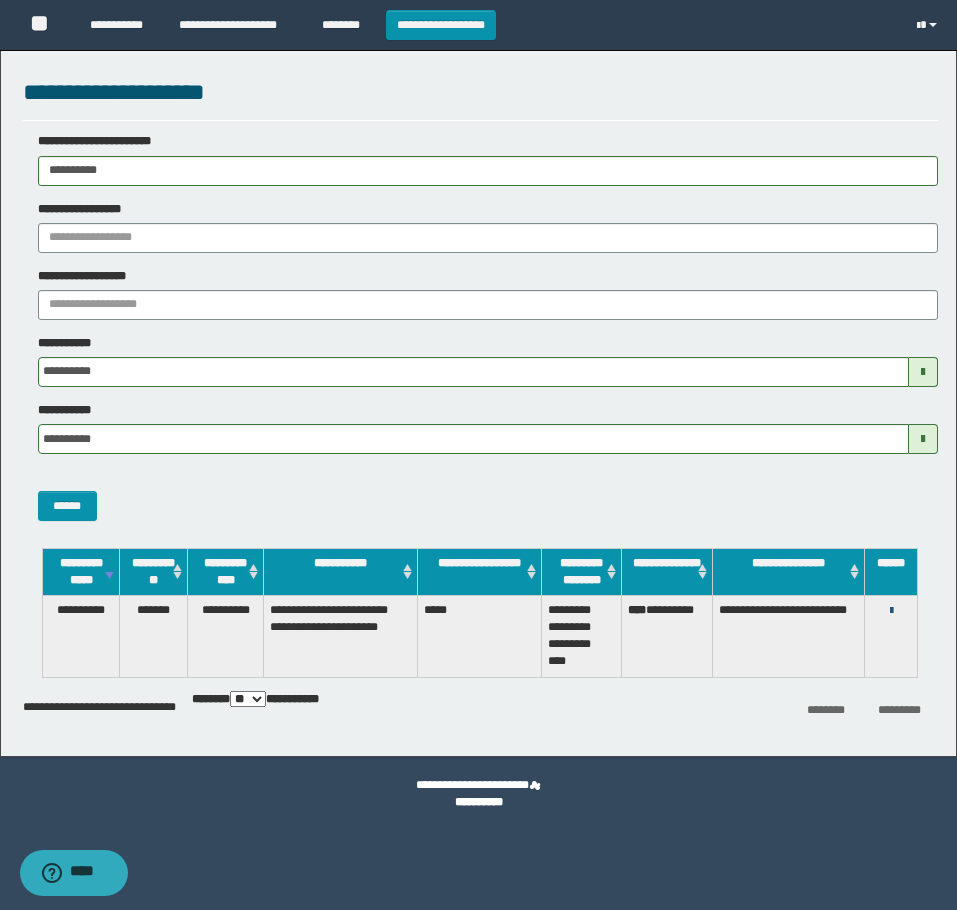 click at bounding box center [891, 611] 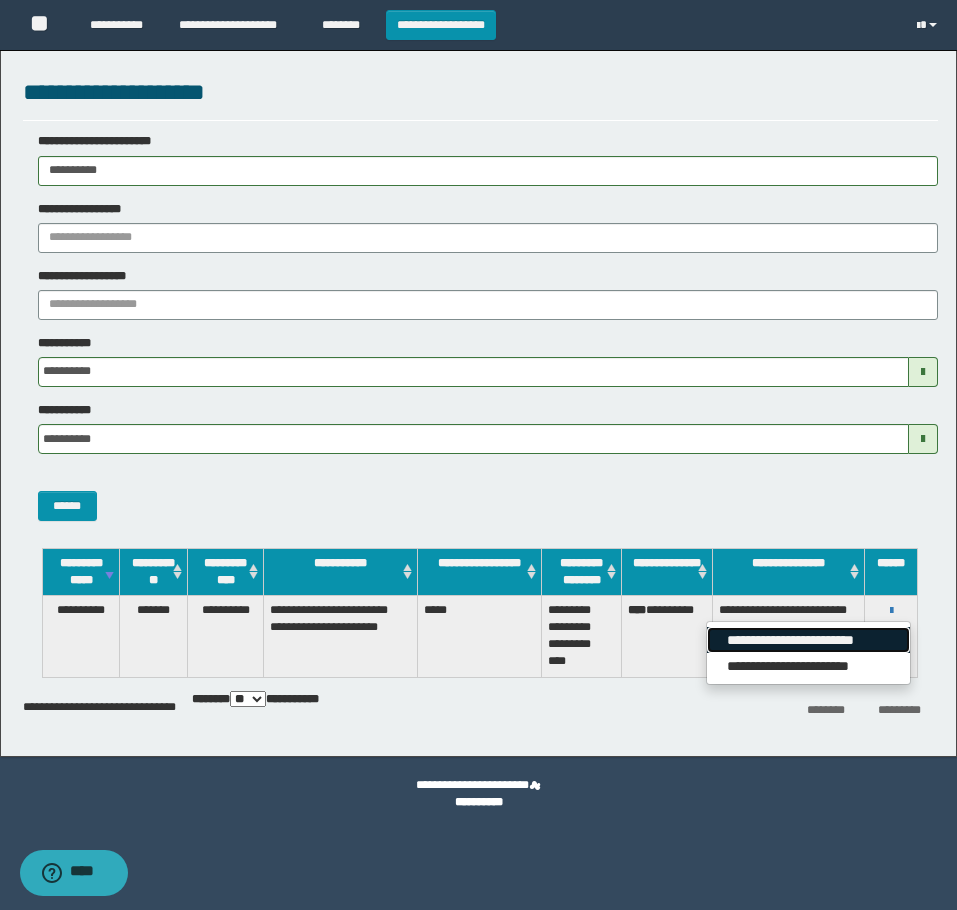 click on "**********" at bounding box center (808, 640) 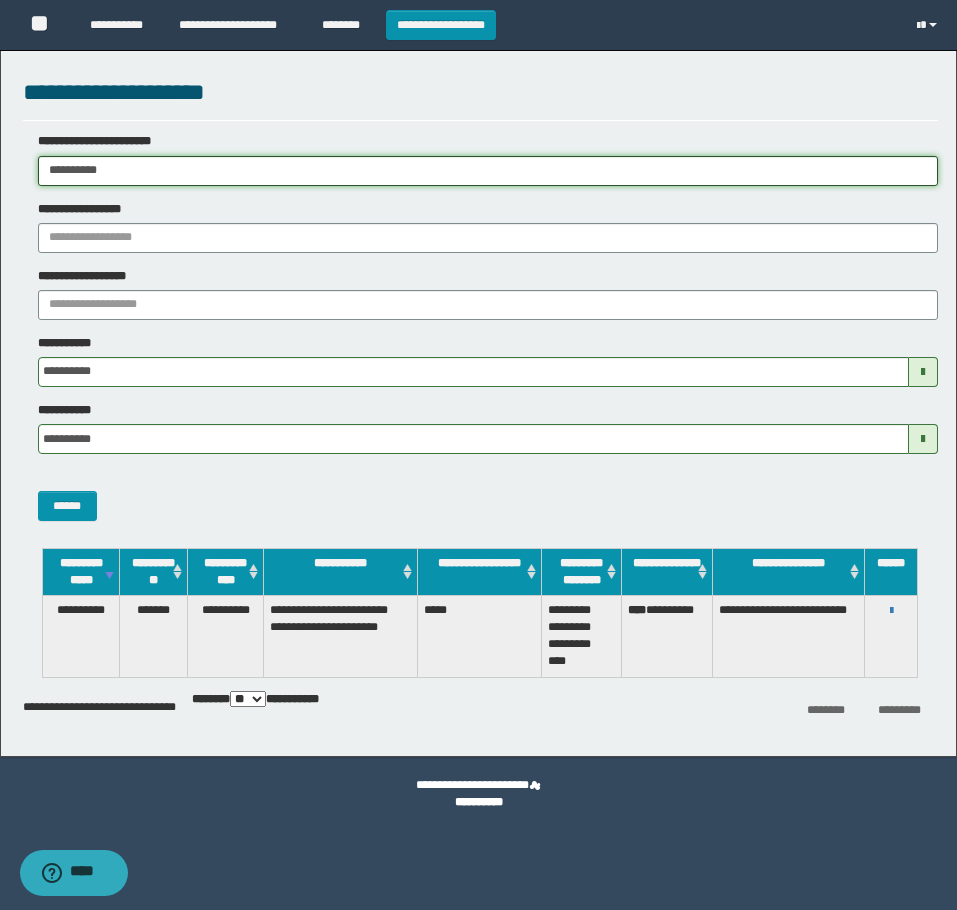drag, startPoint x: 143, startPoint y: 166, endPoint x: -9, endPoint y: 238, distance: 168.19037 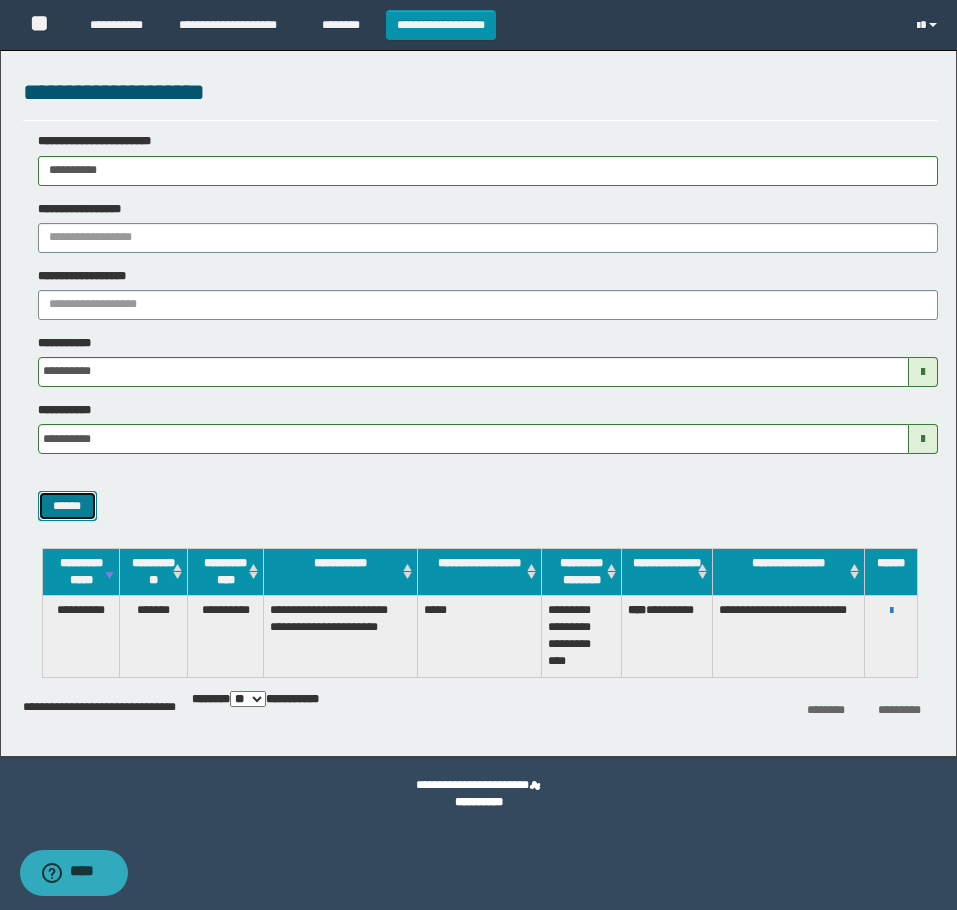 click on "******" at bounding box center (67, 506) 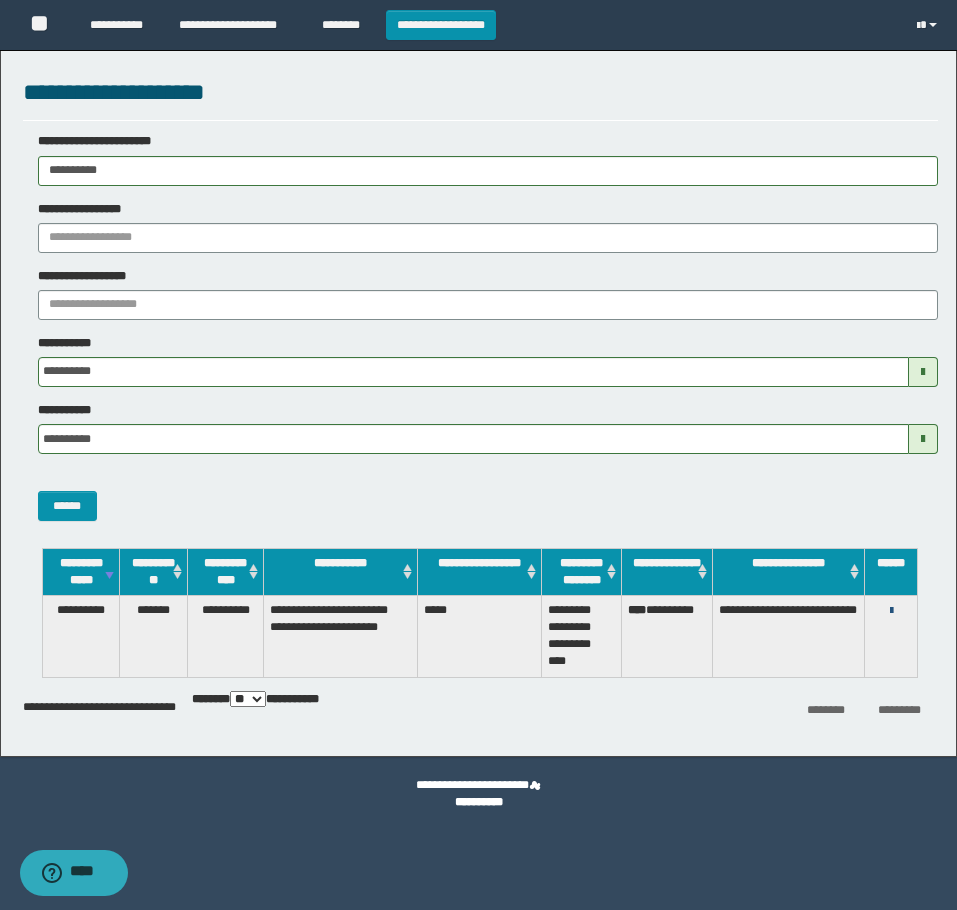 click at bounding box center [891, 611] 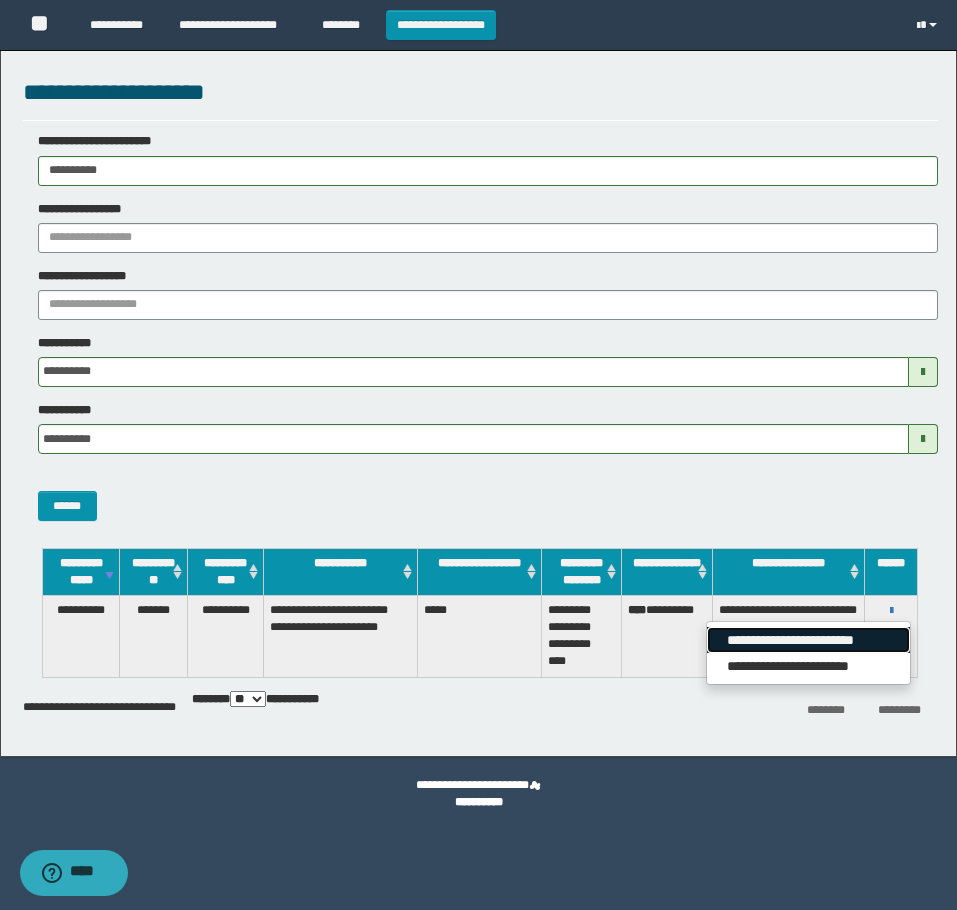 click on "**********" at bounding box center (808, 640) 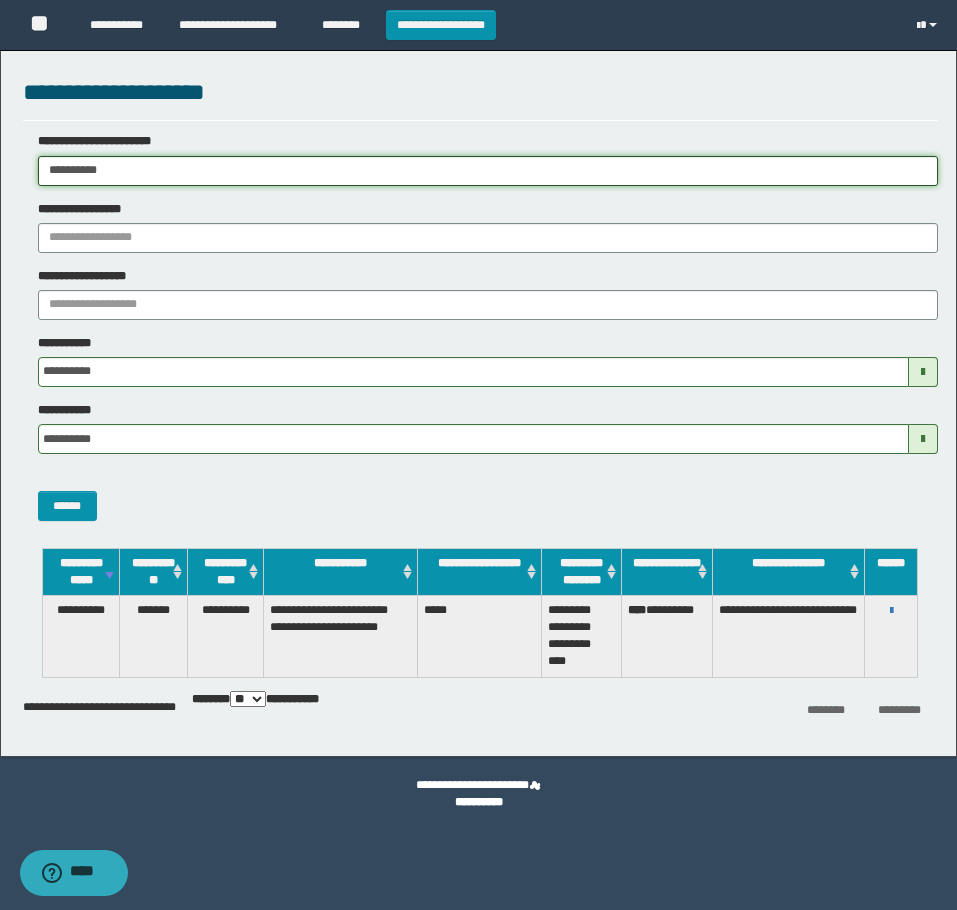 drag, startPoint x: 139, startPoint y: 163, endPoint x: 51, endPoint y: 489, distance: 337.6685 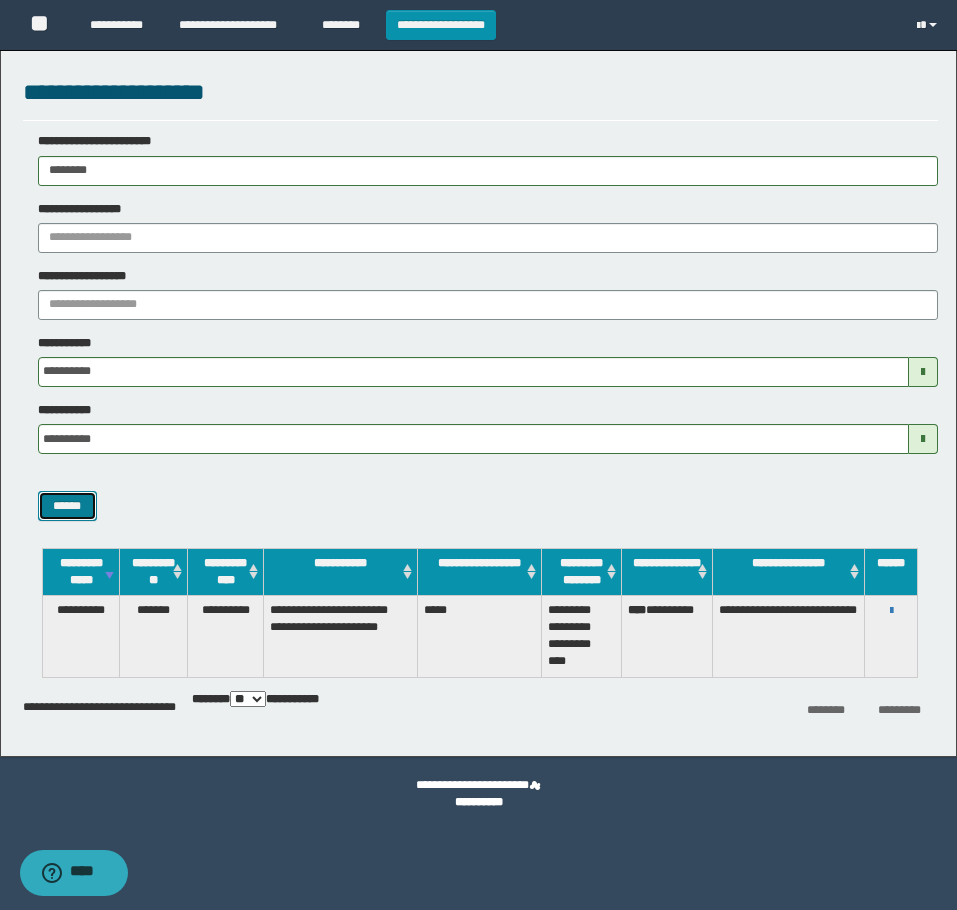click on "******" at bounding box center [67, 506] 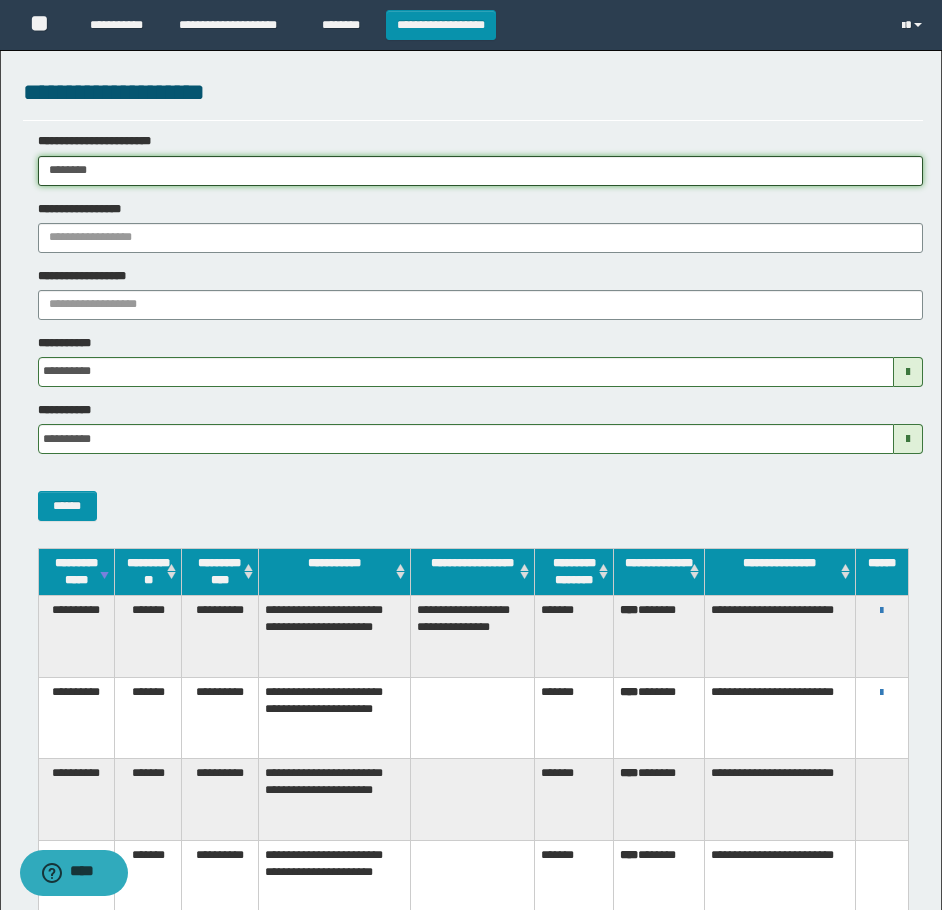 drag, startPoint x: 194, startPoint y: 166, endPoint x: -9, endPoint y: 241, distance: 216.41165 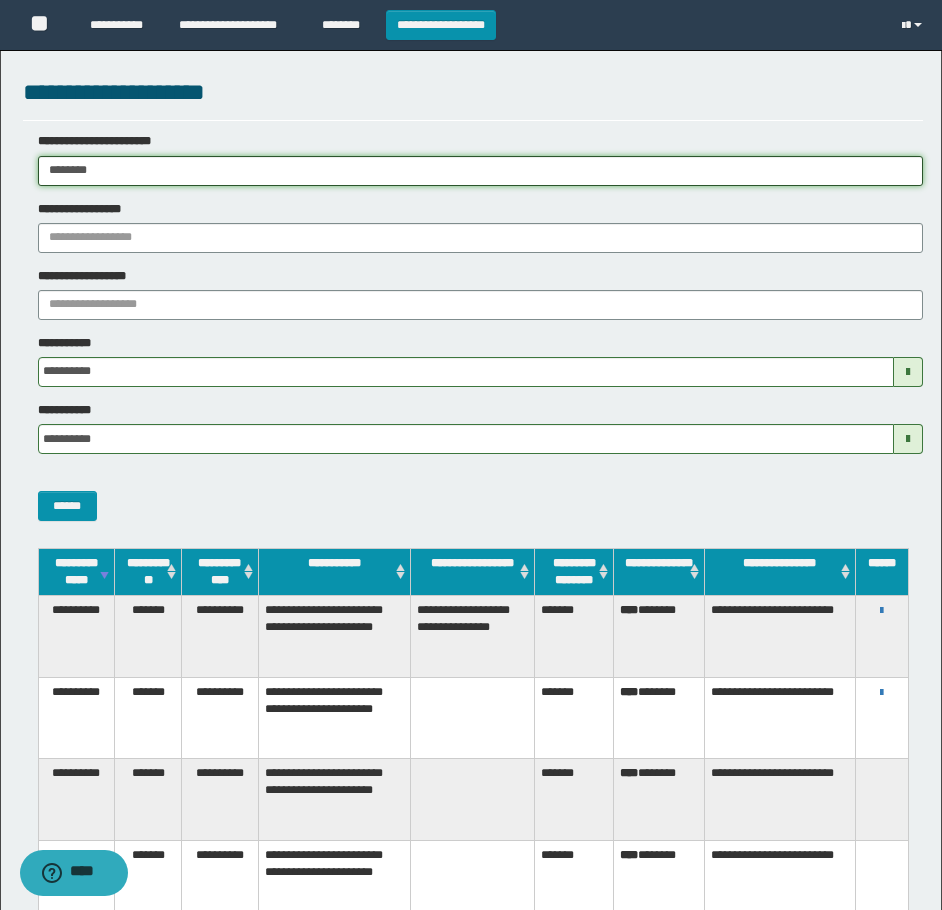 click on "**********" at bounding box center [471, 455] 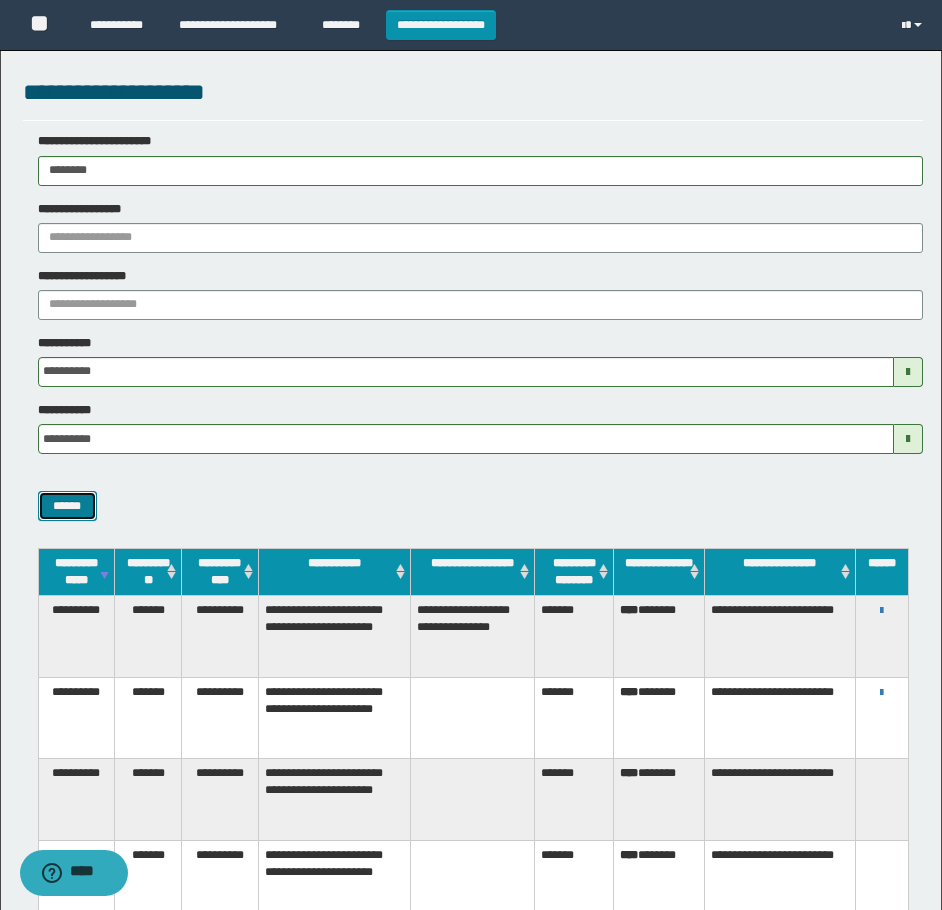 click on "******" at bounding box center (67, 506) 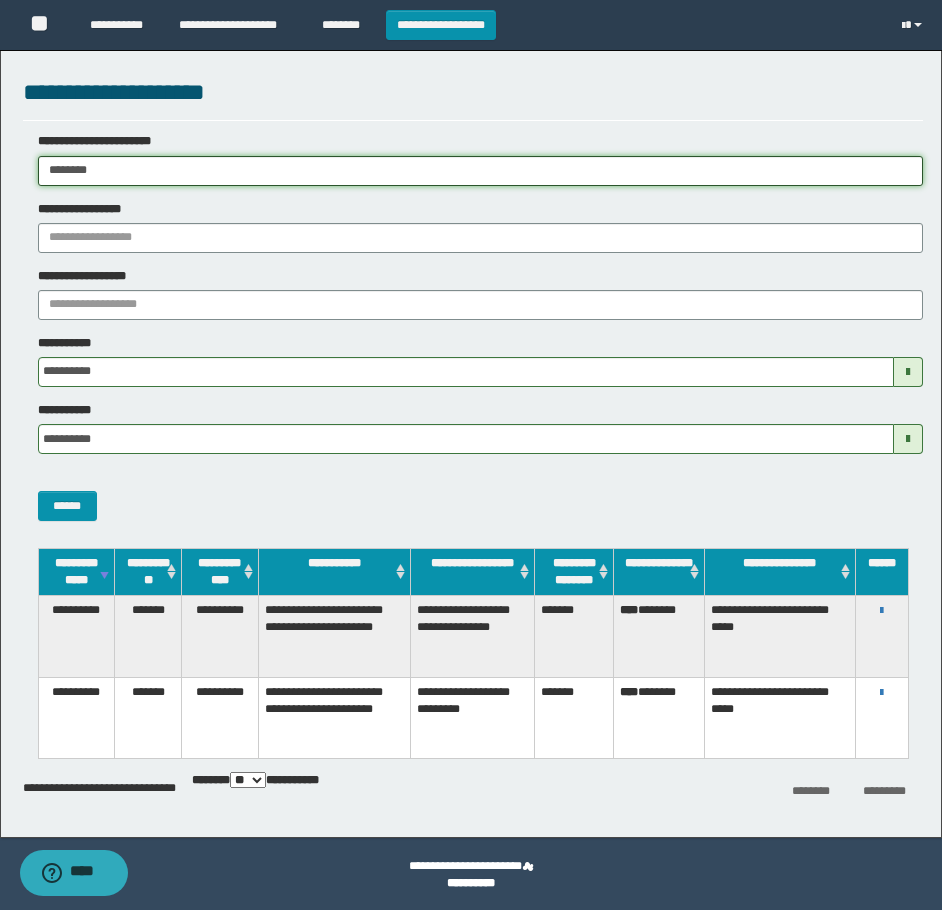 drag, startPoint x: 251, startPoint y: 170, endPoint x: -9, endPoint y: 265, distance: 276.81223 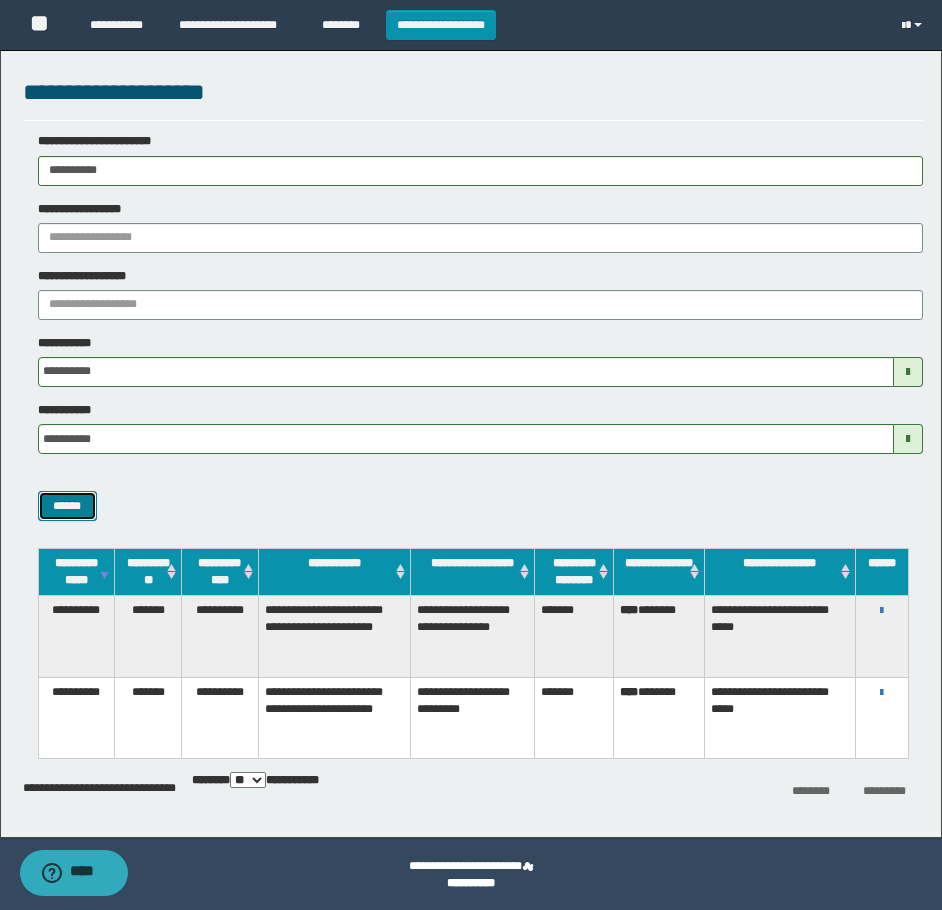 click on "******" at bounding box center [67, 506] 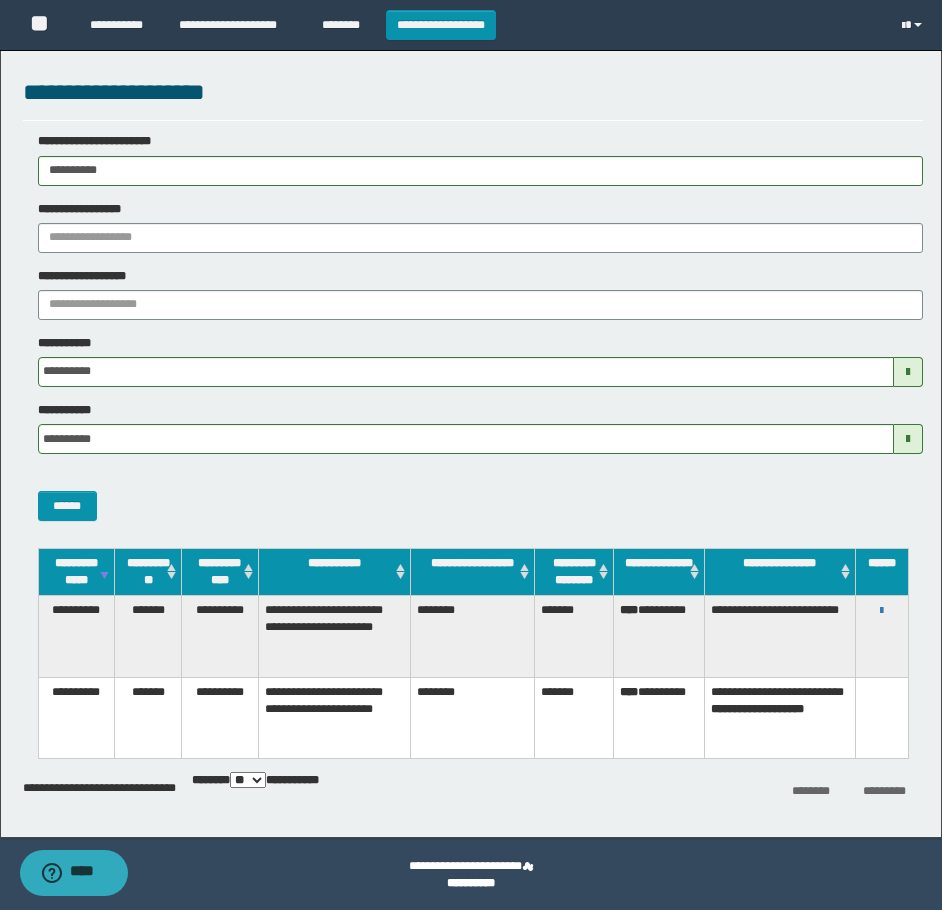click on "**********" at bounding box center (882, 610) 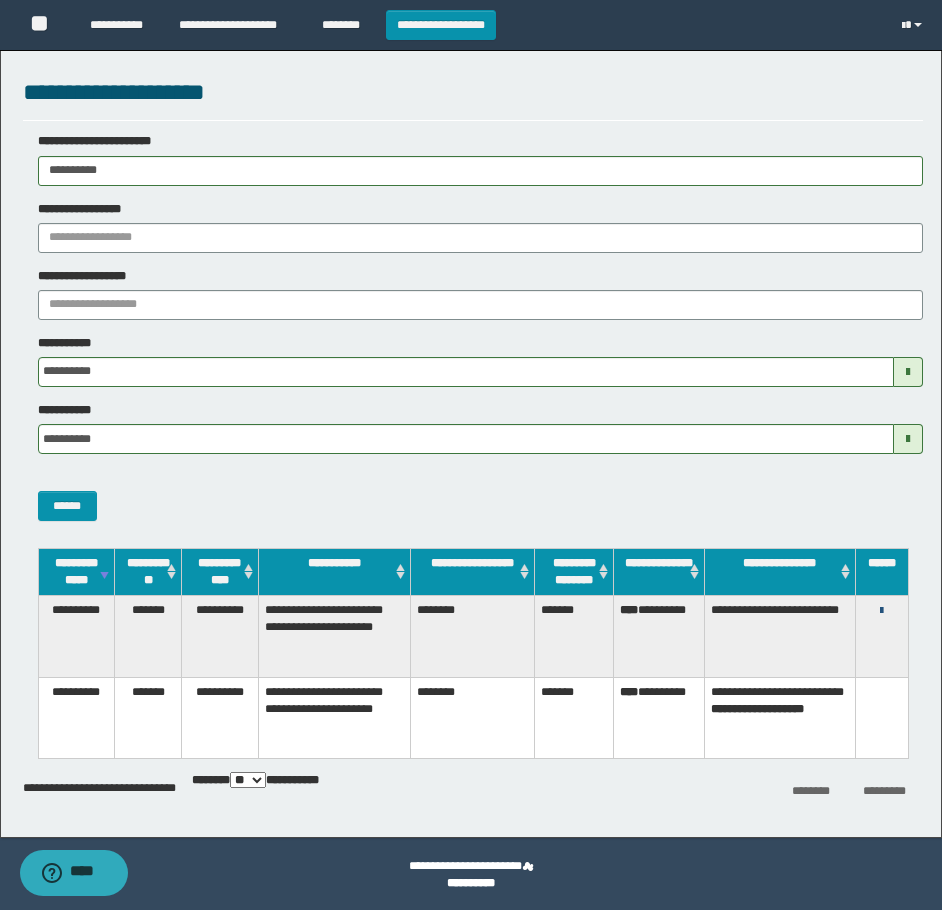 click at bounding box center (881, 611) 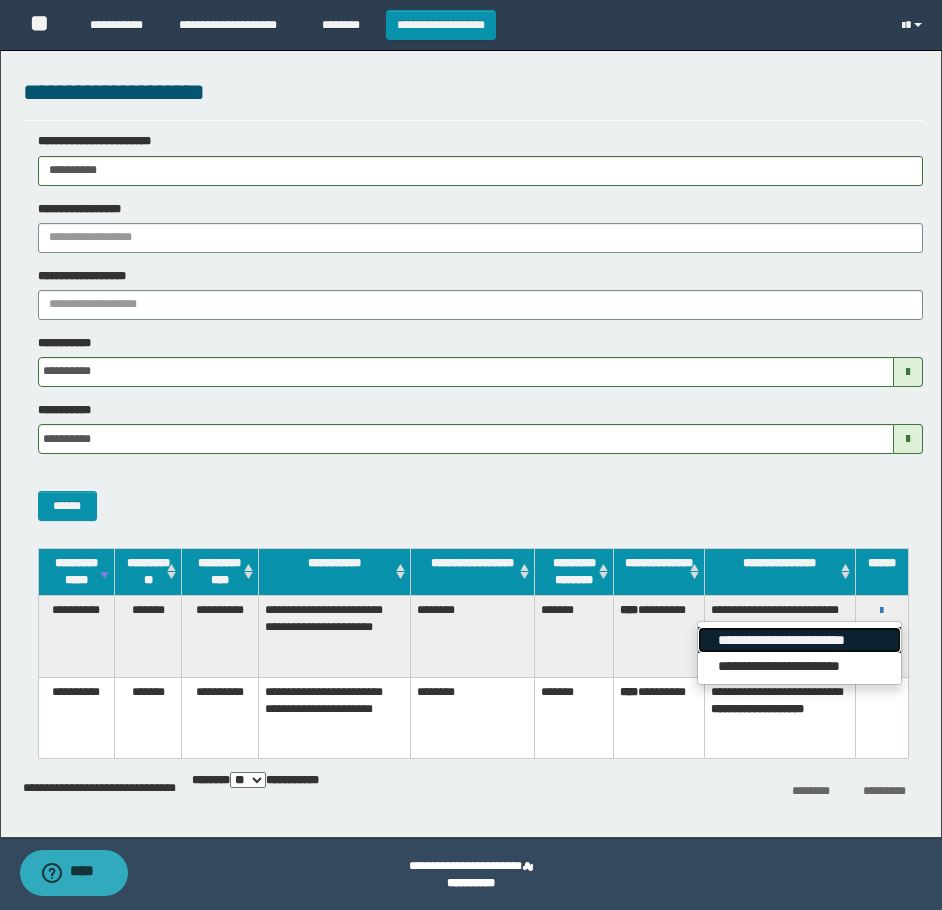 click on "**********" at bounding box center [799, 640] 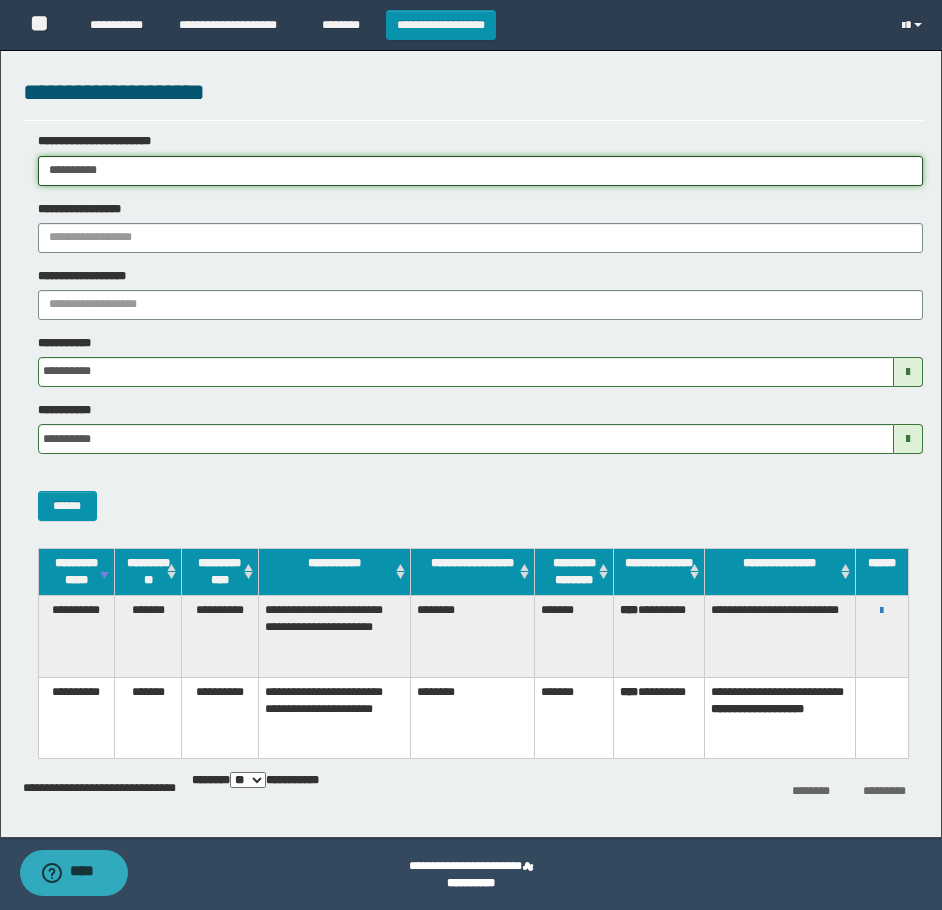 drag, startPoint x: 152, startPoint y: 160, endPoint x: -9, endPoint y: 303, distance: 215.33694 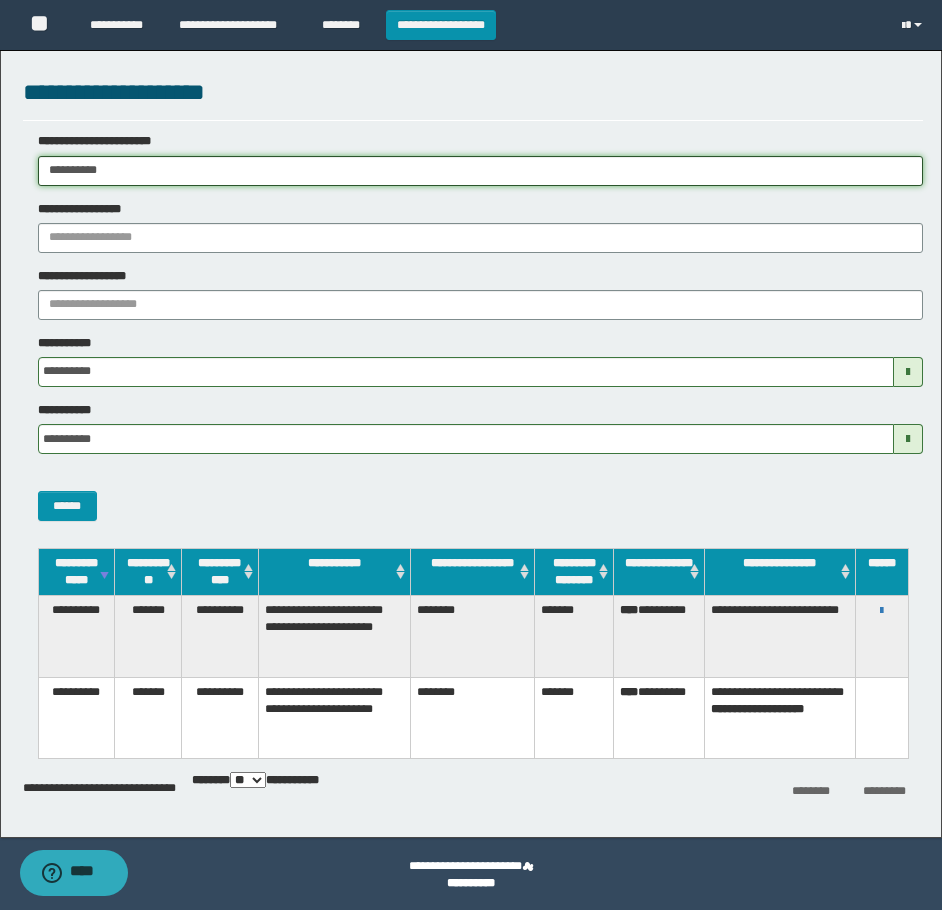 click on "**********" at bounding box center [471, 455] 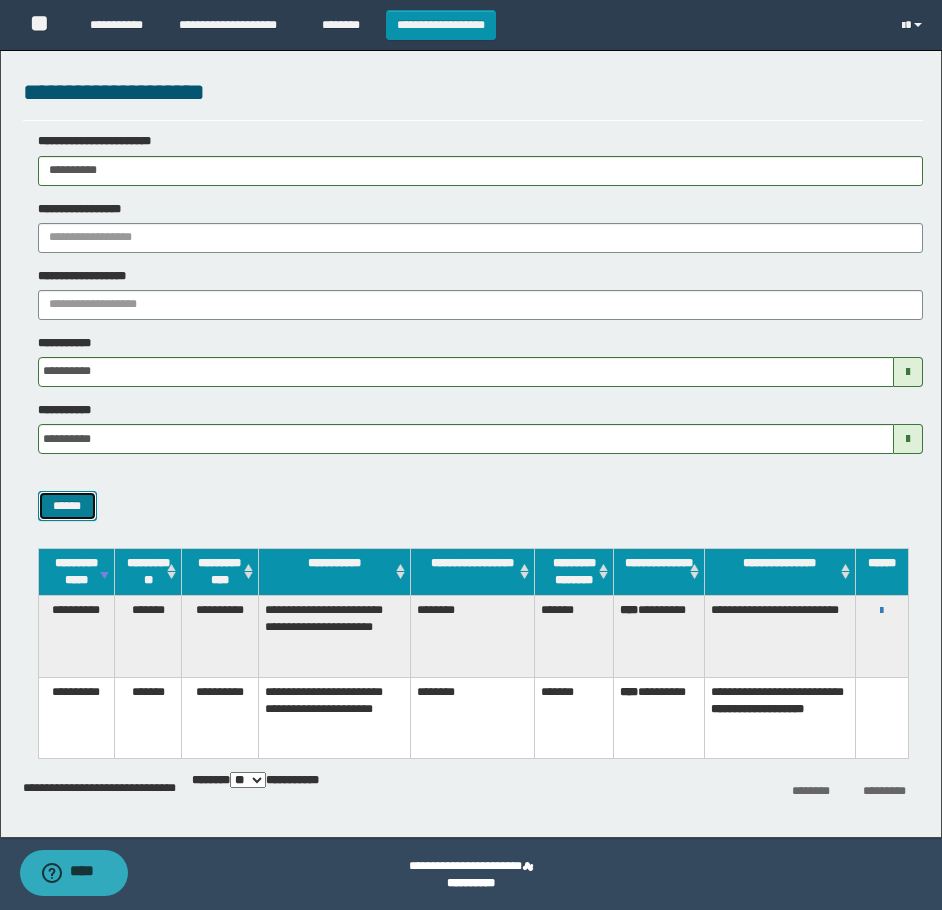 click on "******" at bounding box center [67, 506] 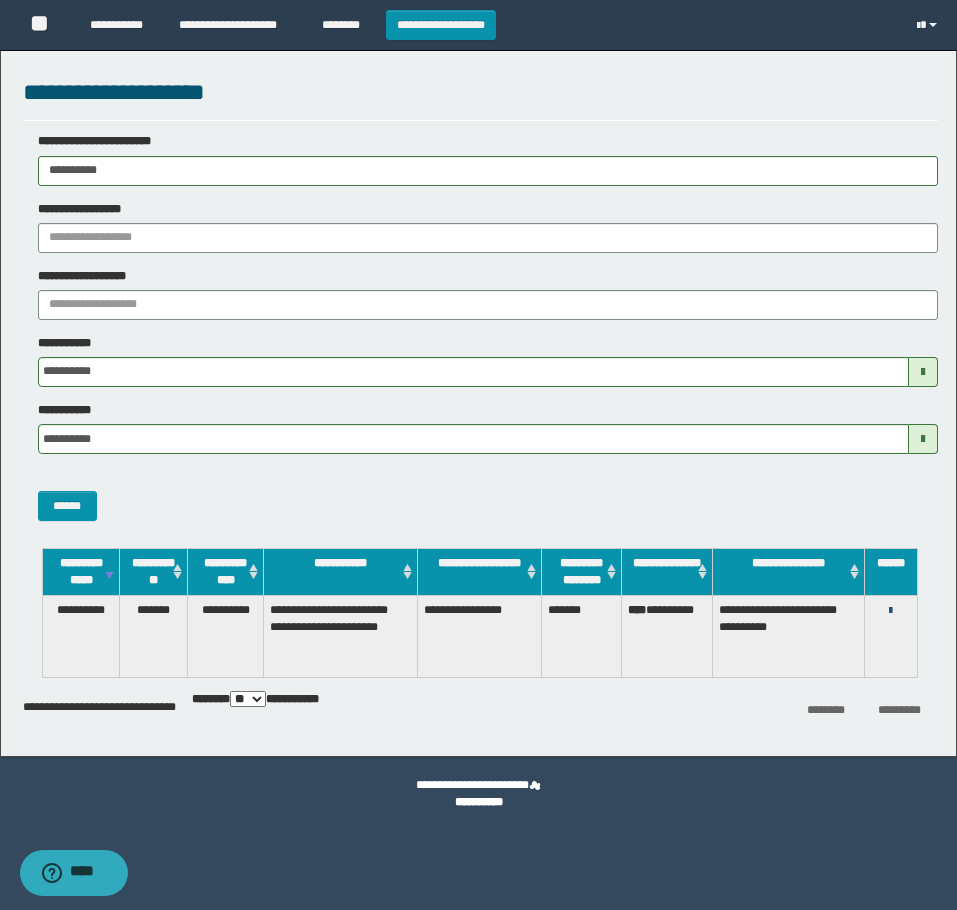 click at bounding box center (890, 611) 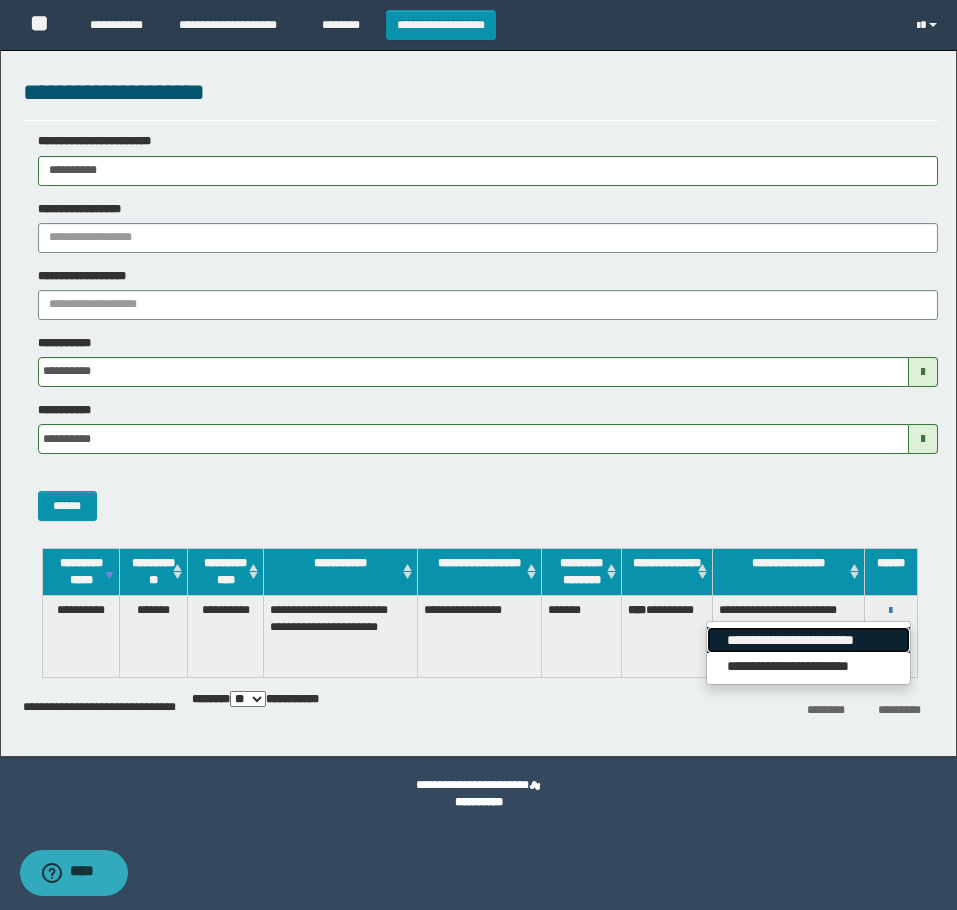click on "**********" at bounding box center (808, 640) 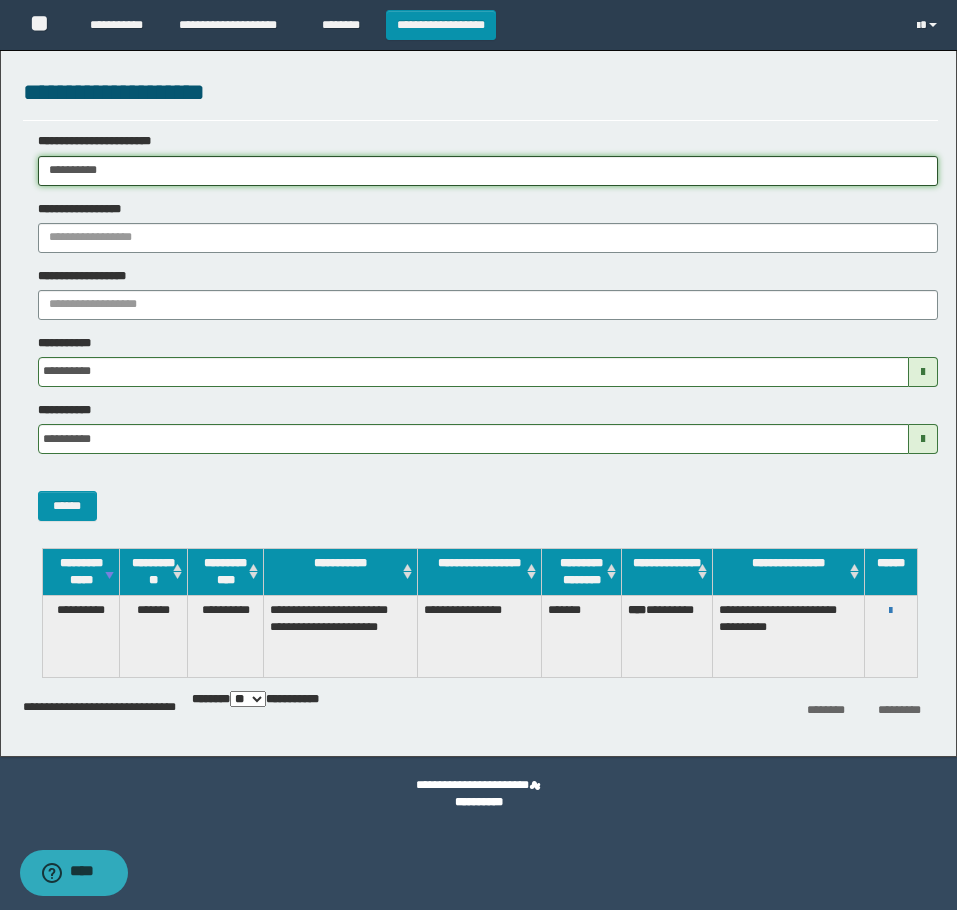 drag, startPoint x: 185, startPoint y: 167, endPoint x: -9, endPoint y: 204, distance: 197.49684 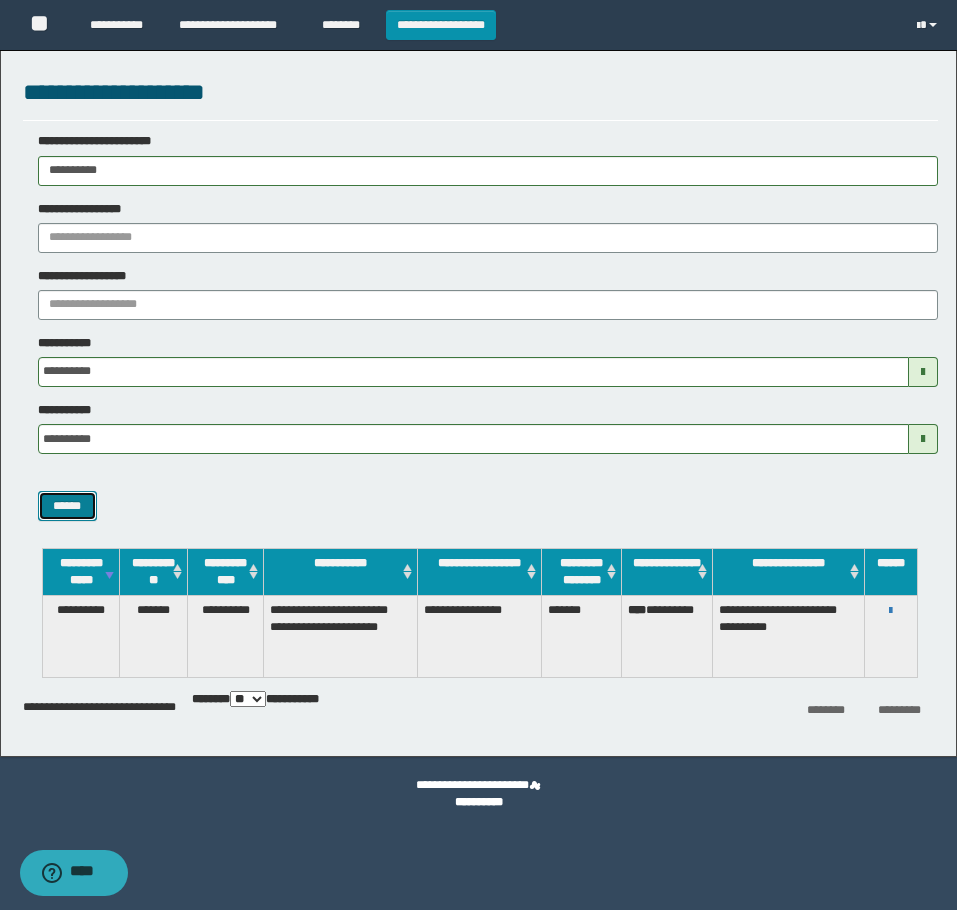 click on "******" at bounding box center [67, 506] 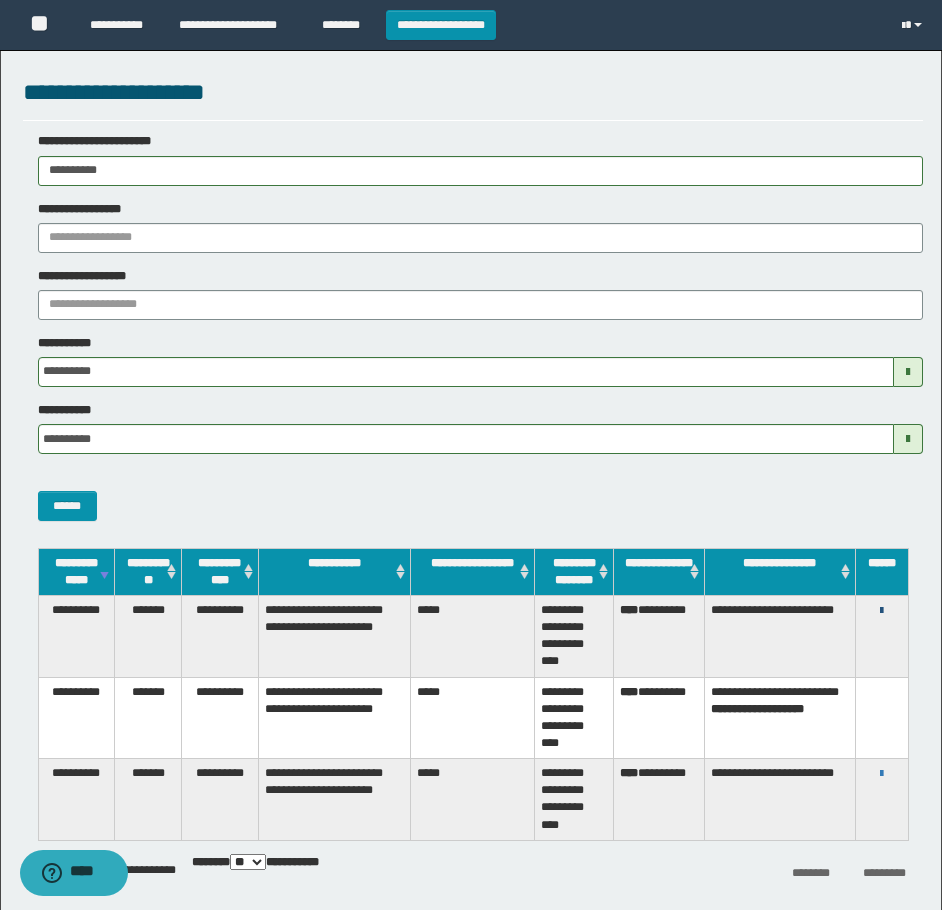 click at bounding box center [881, 611] 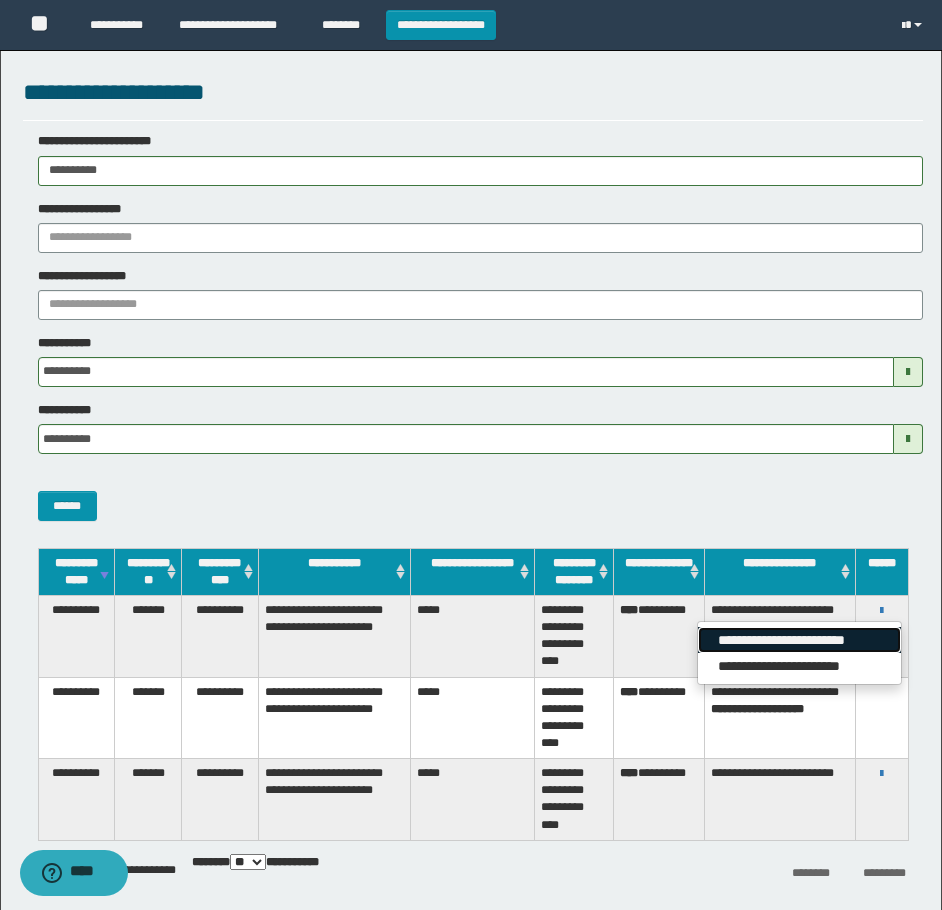click on "**********" at bounding box center [799, 640] 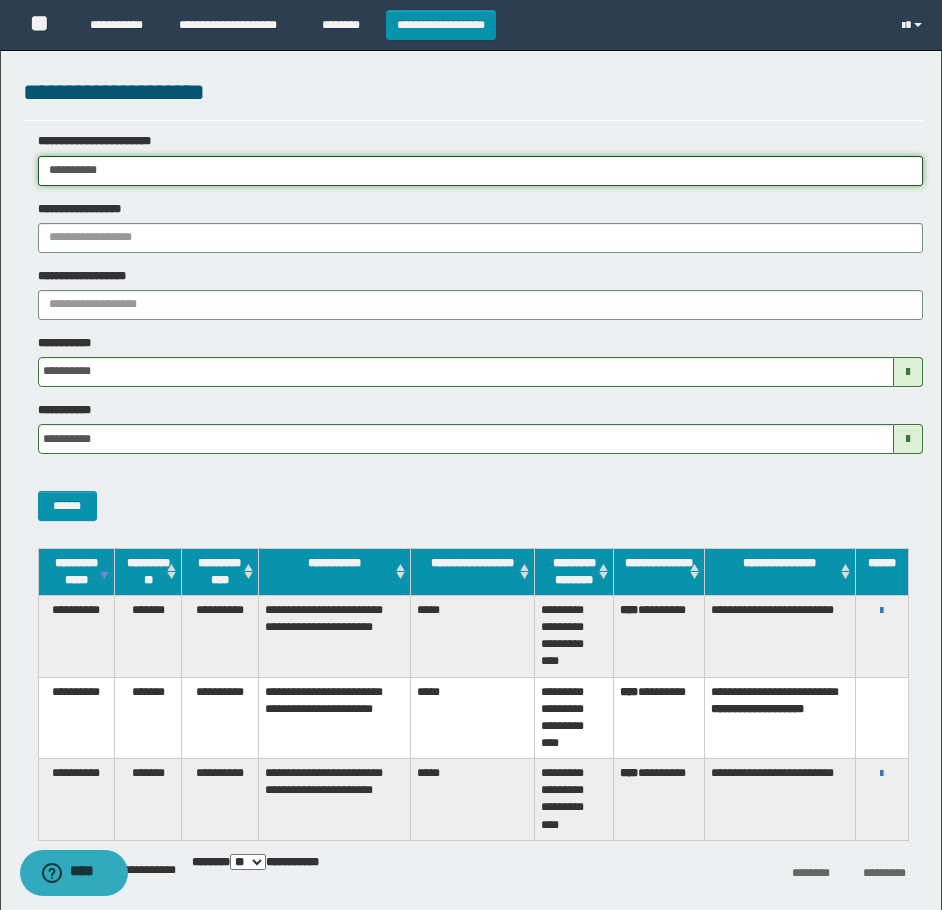 drag, startPoint x: 213, startPoint y: 172, endPoint x: 42, endPoint y: 384, distance: 272.36923 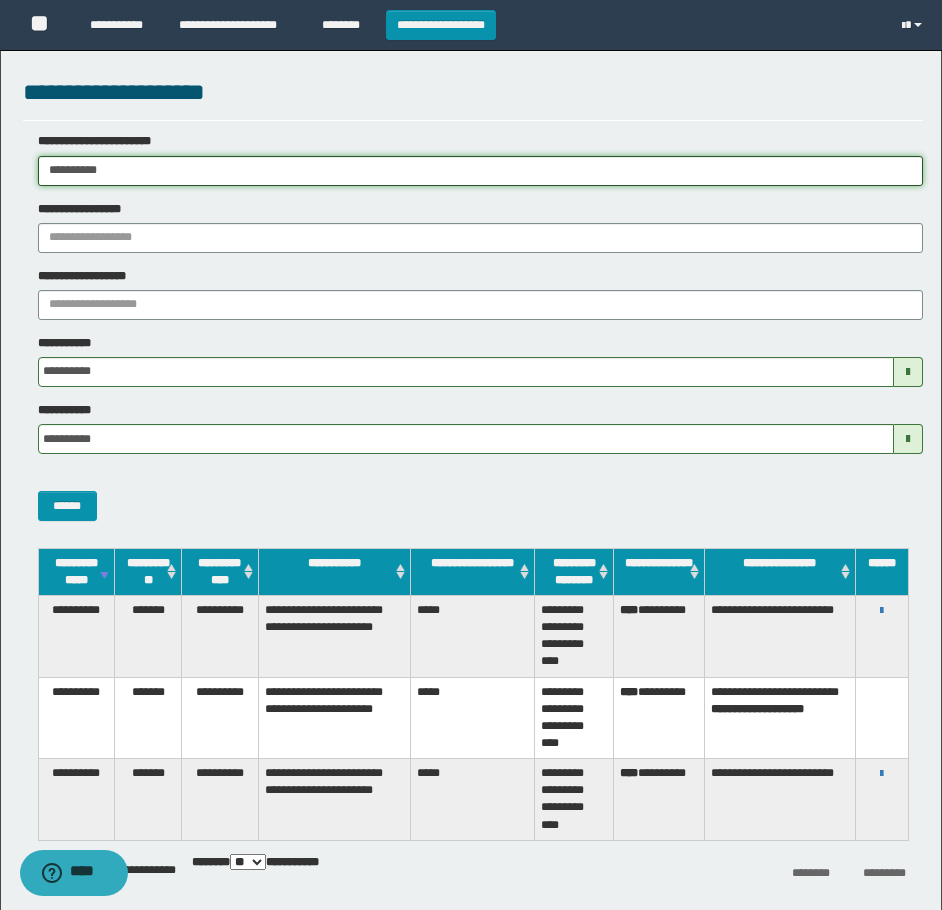 click on "**********" at bounding box center [471, 455] 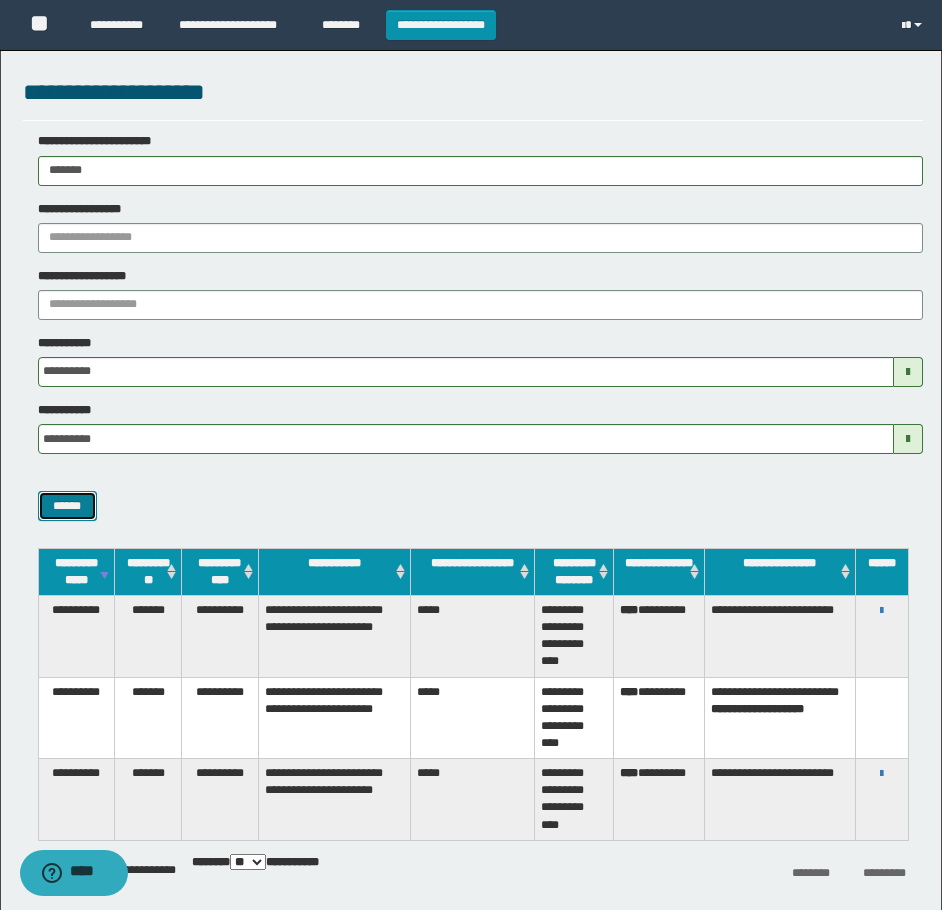 click on "******" at bounding box center [67, 506] 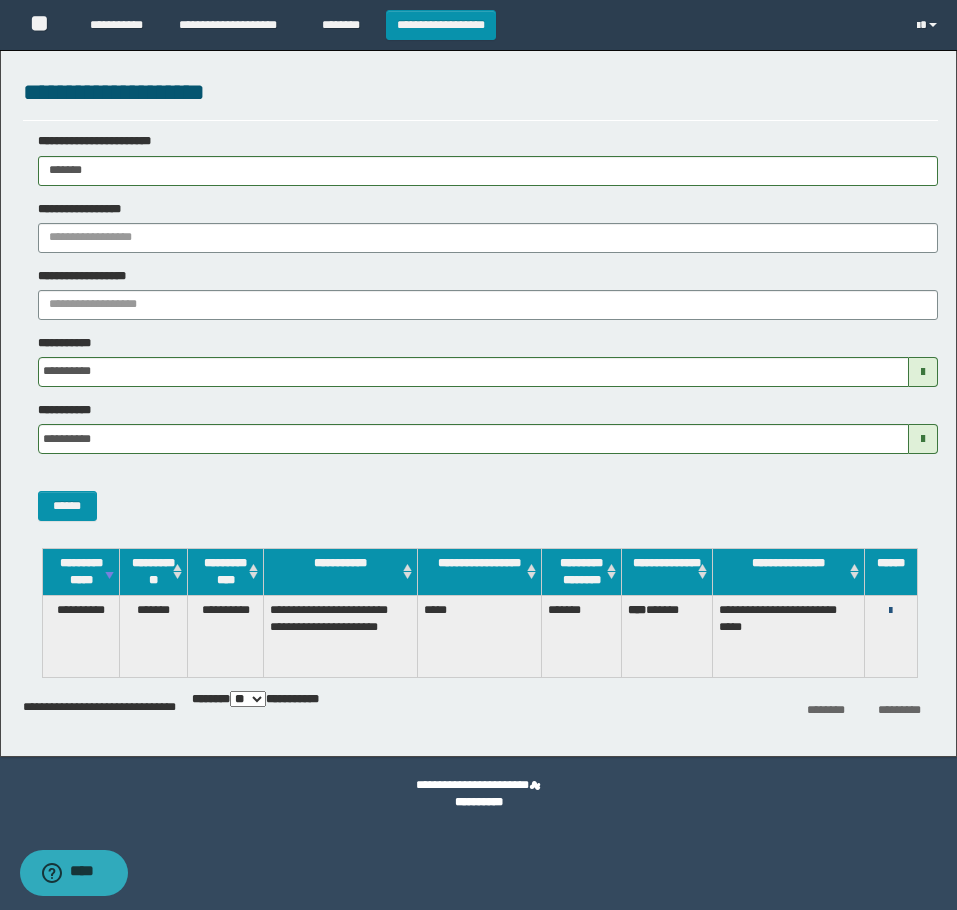 click at bounding box center (890, 611) 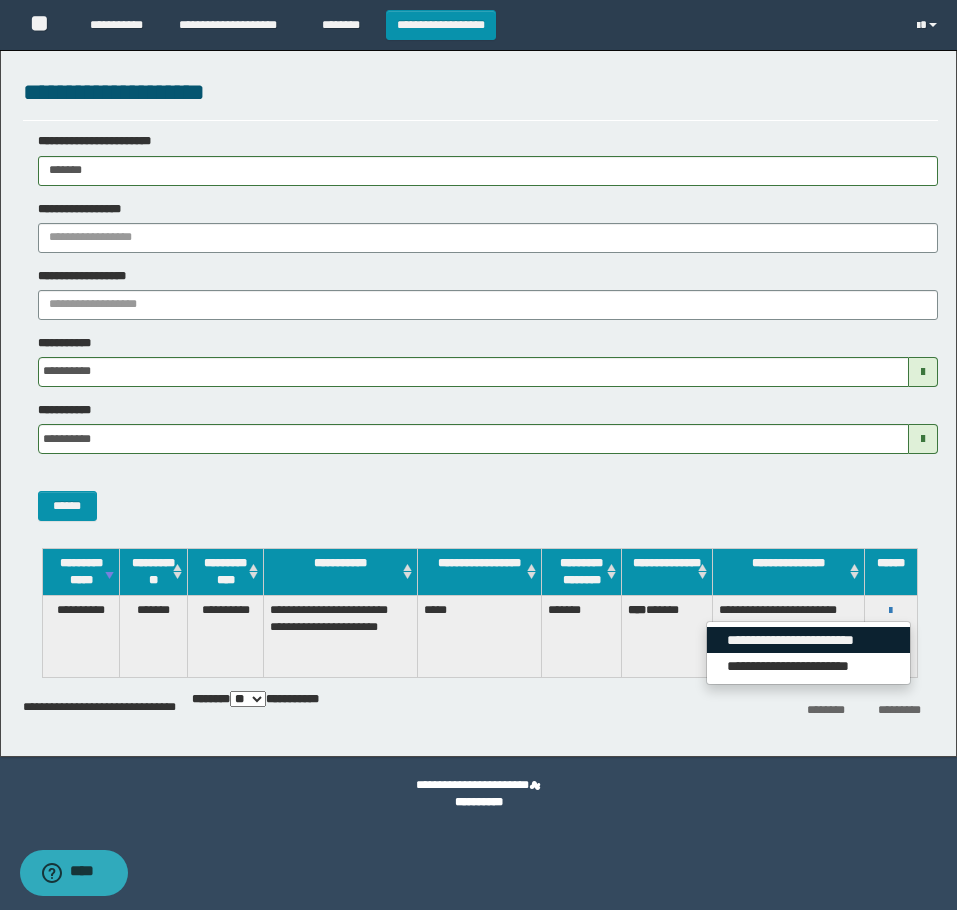 drag, startPoint x: 859, startPoint y: 626, endPoint x: 859, endPoint y: 640, distance: 14 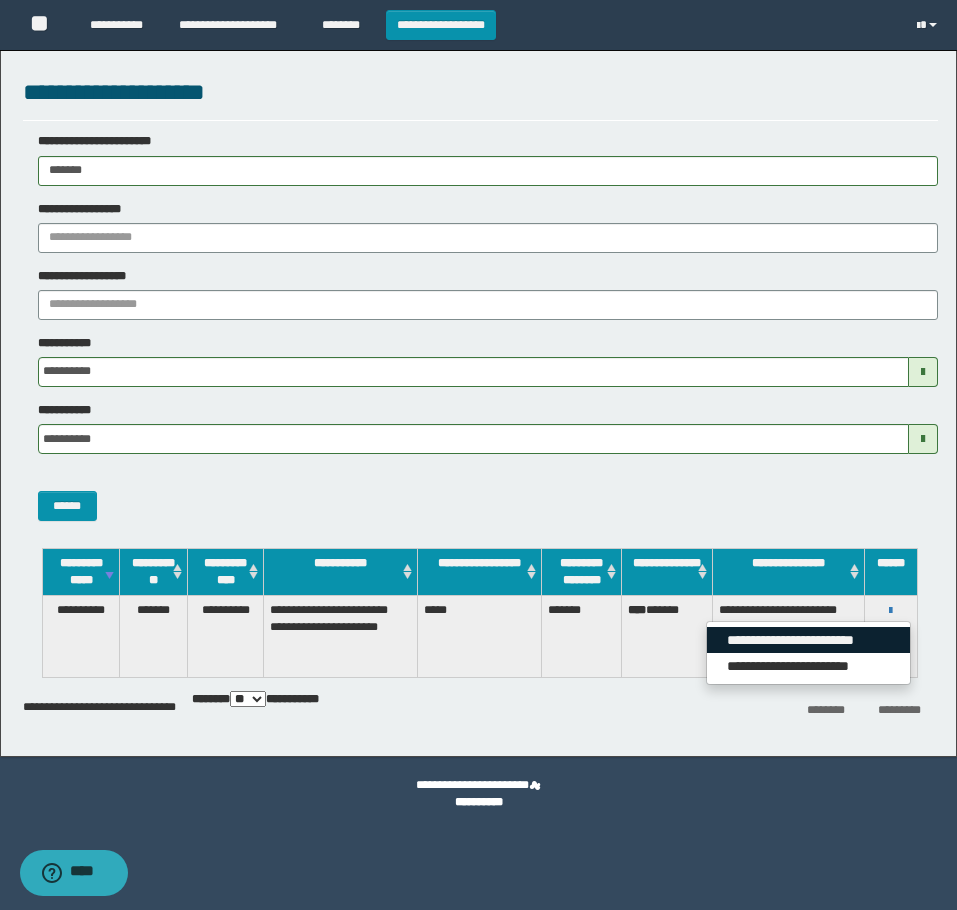 click on "**********" at bounding box center [808, 653] 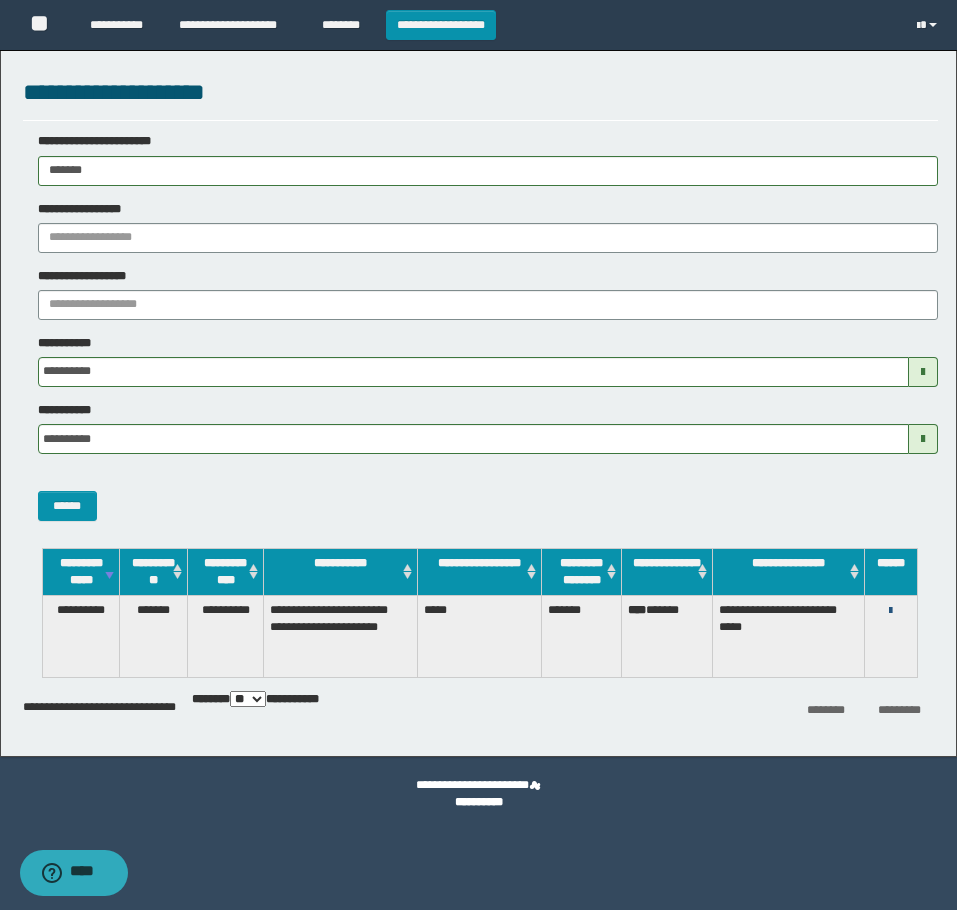 click at bounding box center [890, 611] 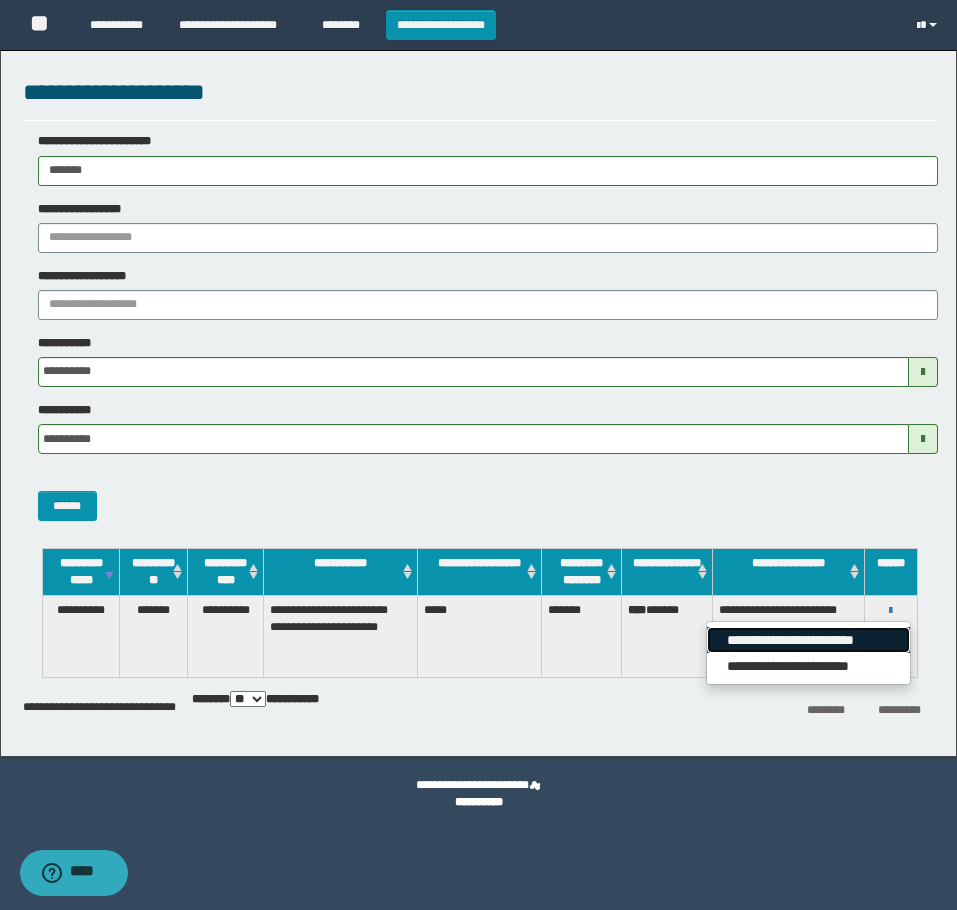 click on "**********" at bounding box center (808, 640) 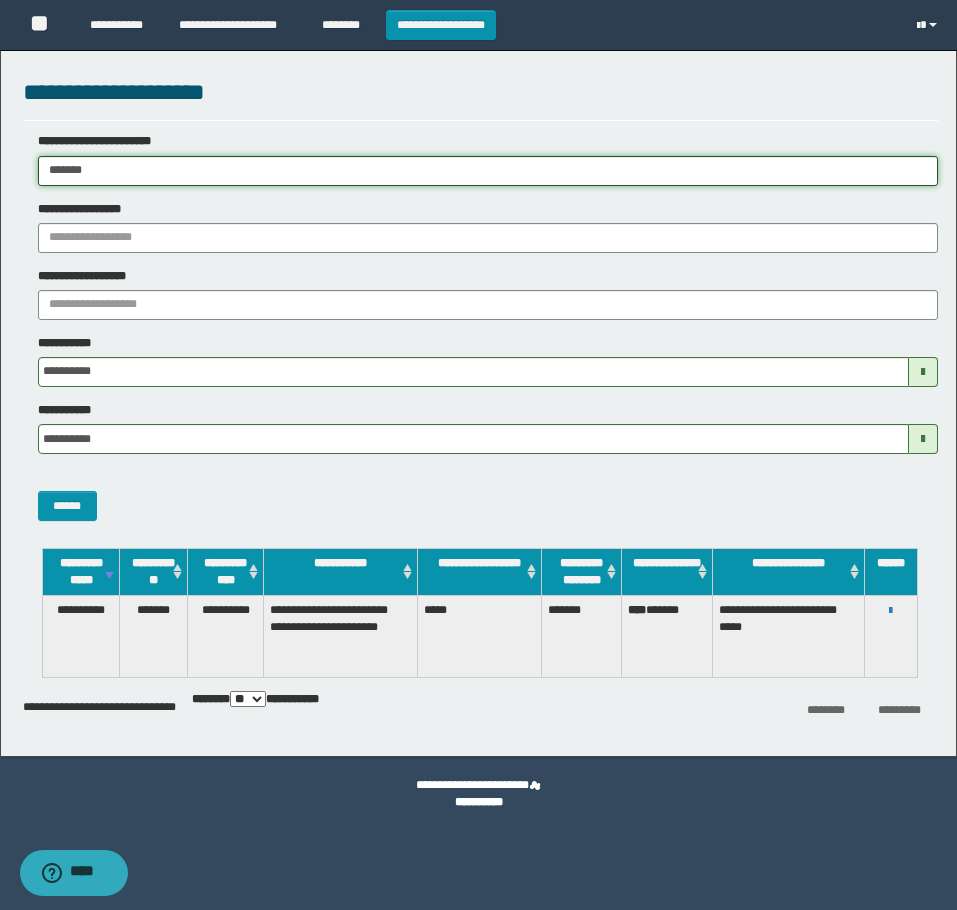 drag, startPoint x: 161, startPoint y: 167, endPoint x: -9, endPoint y: 166, distance: 170.00294 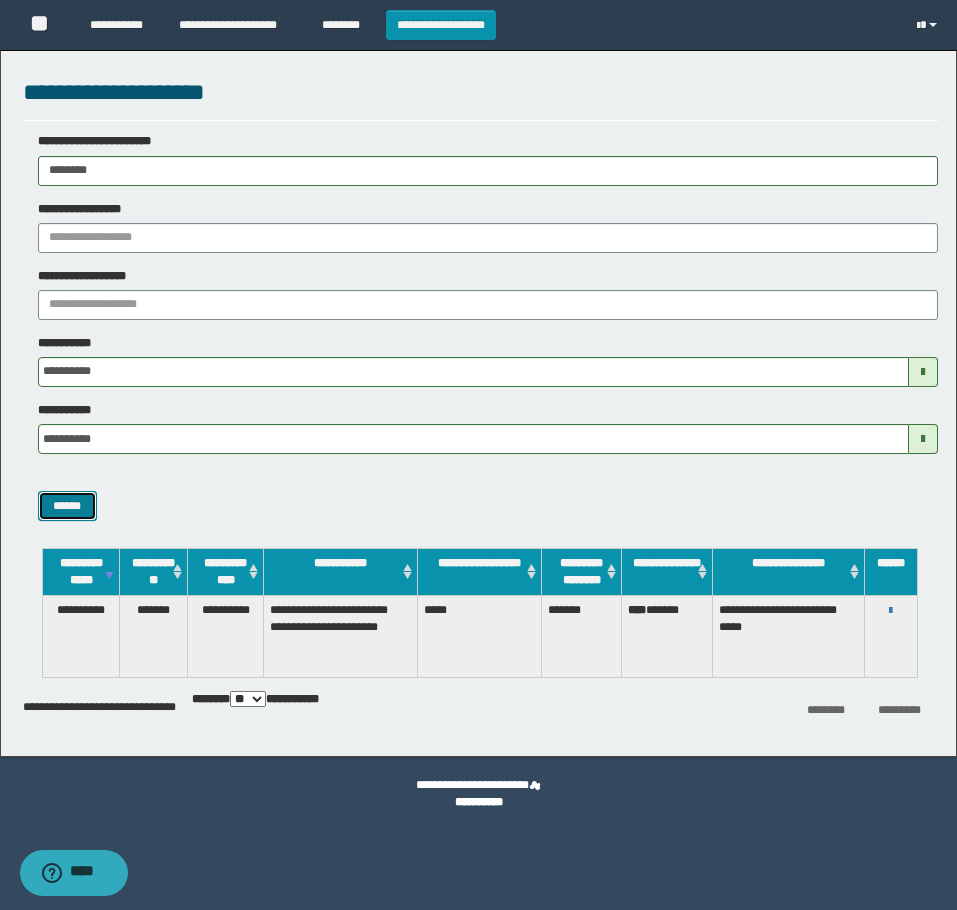 click on "******" at bounding box center (67, 506) 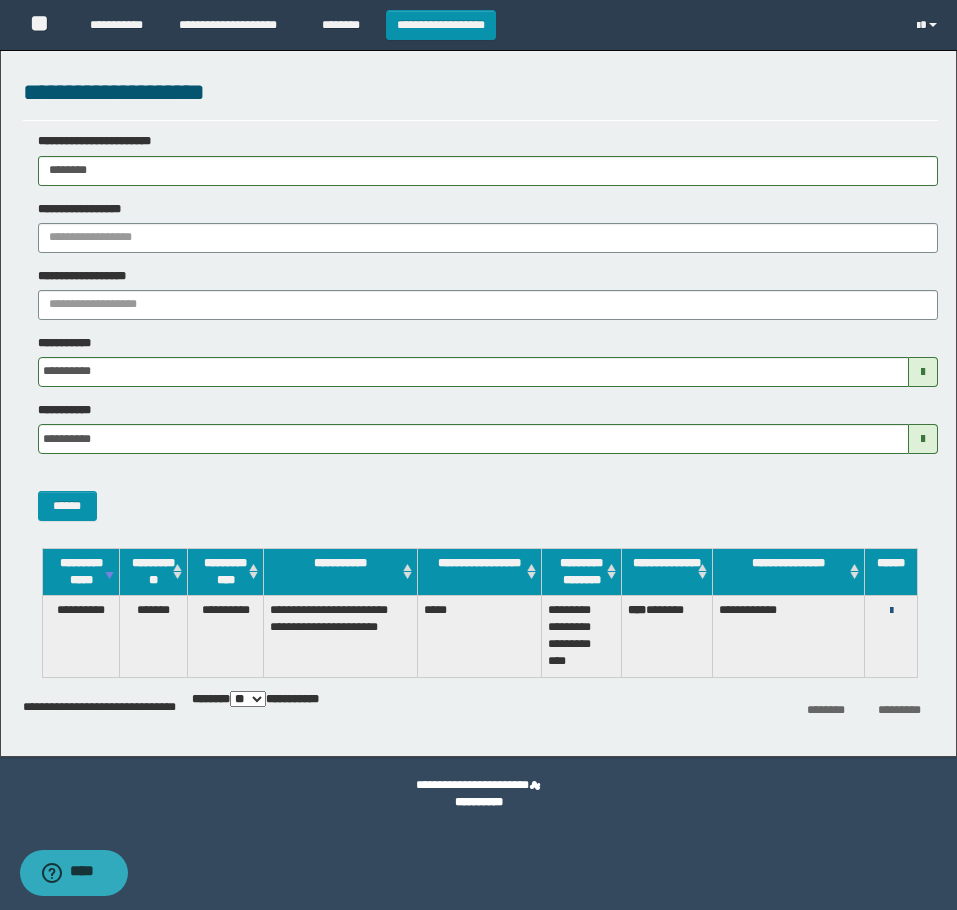 click at bounding box center [891, 611] 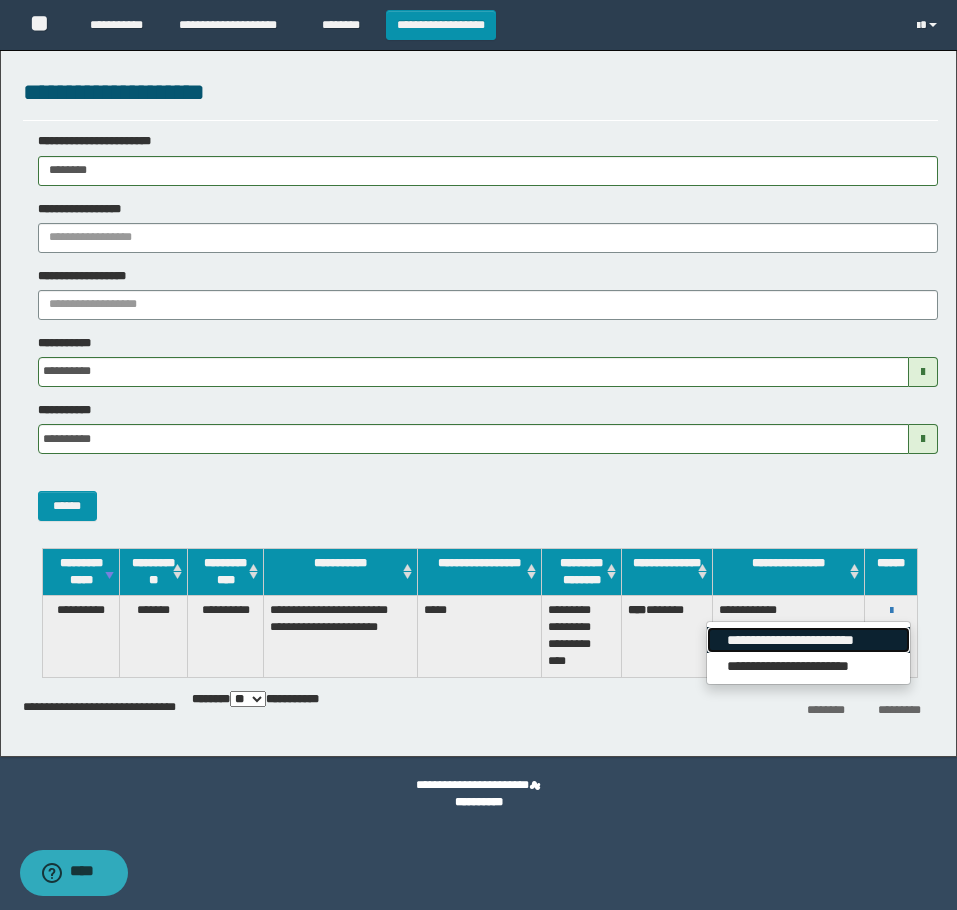 click on "**********" at bounding box center [808, 640] 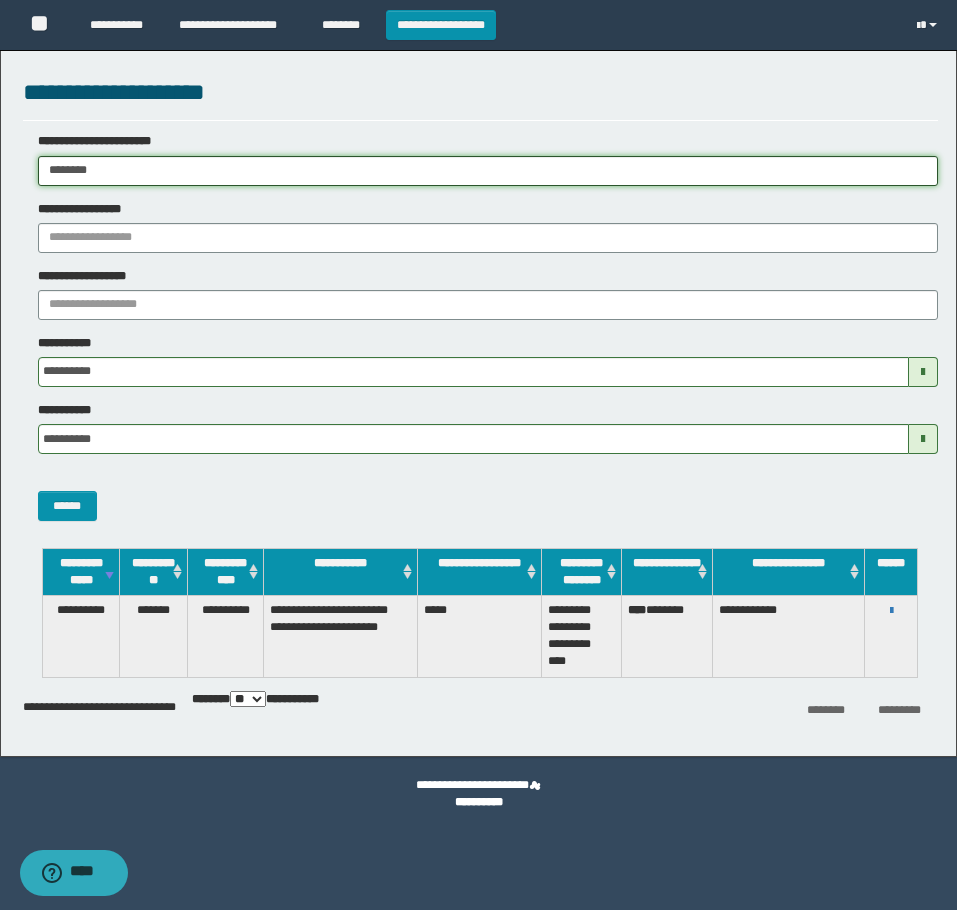 drag, startPoint x: 138, startPoint y: 167, endPoint x: -9, endPoint y: 190, distance: 148.78844 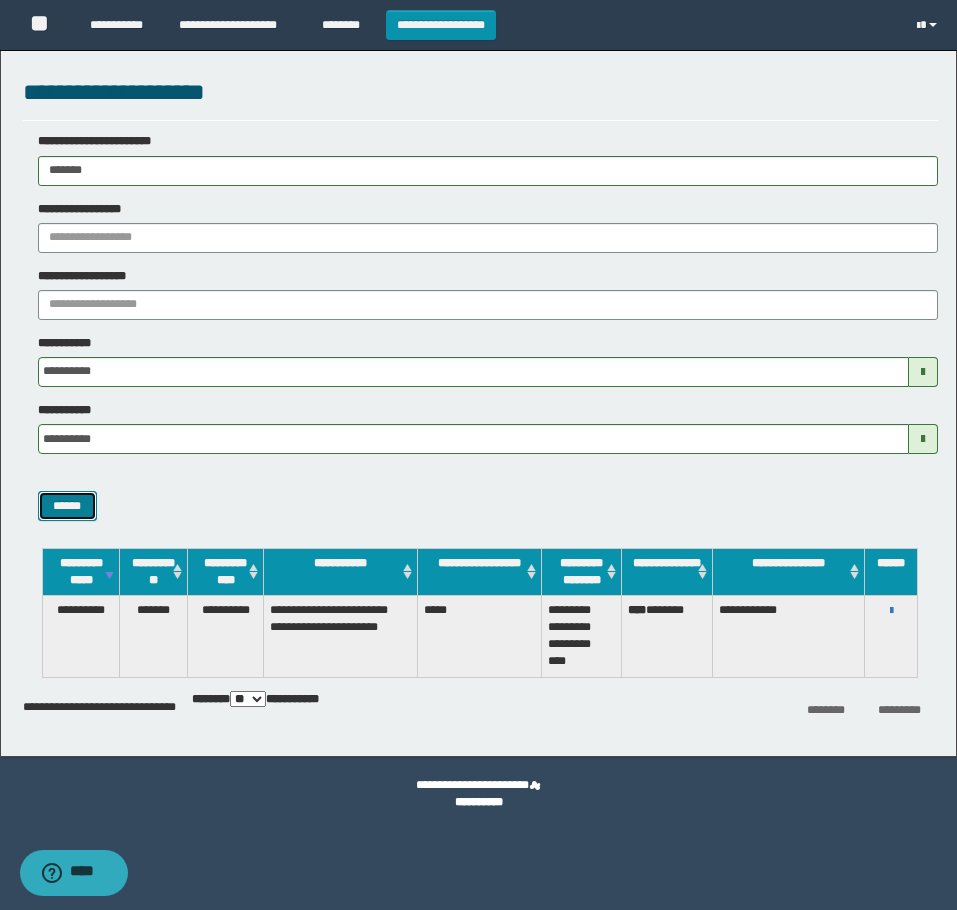click on "******" at bounding box center (67, 506) 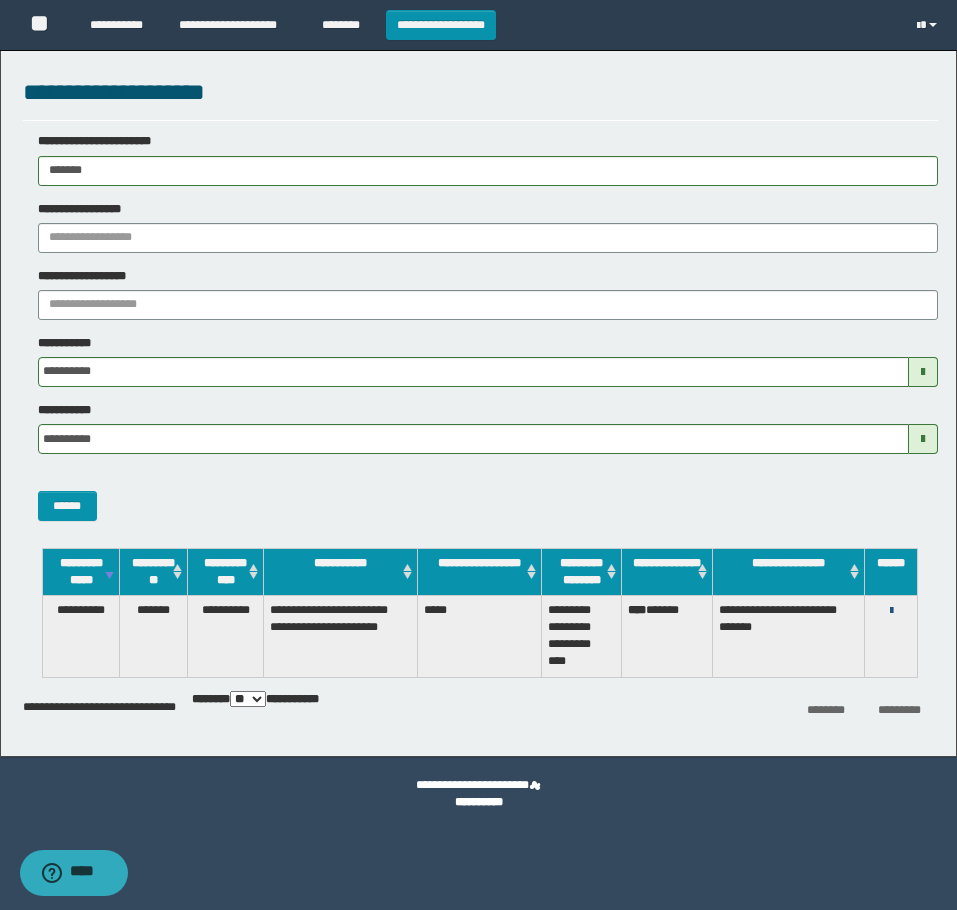 click at bounding box center (891, 611) 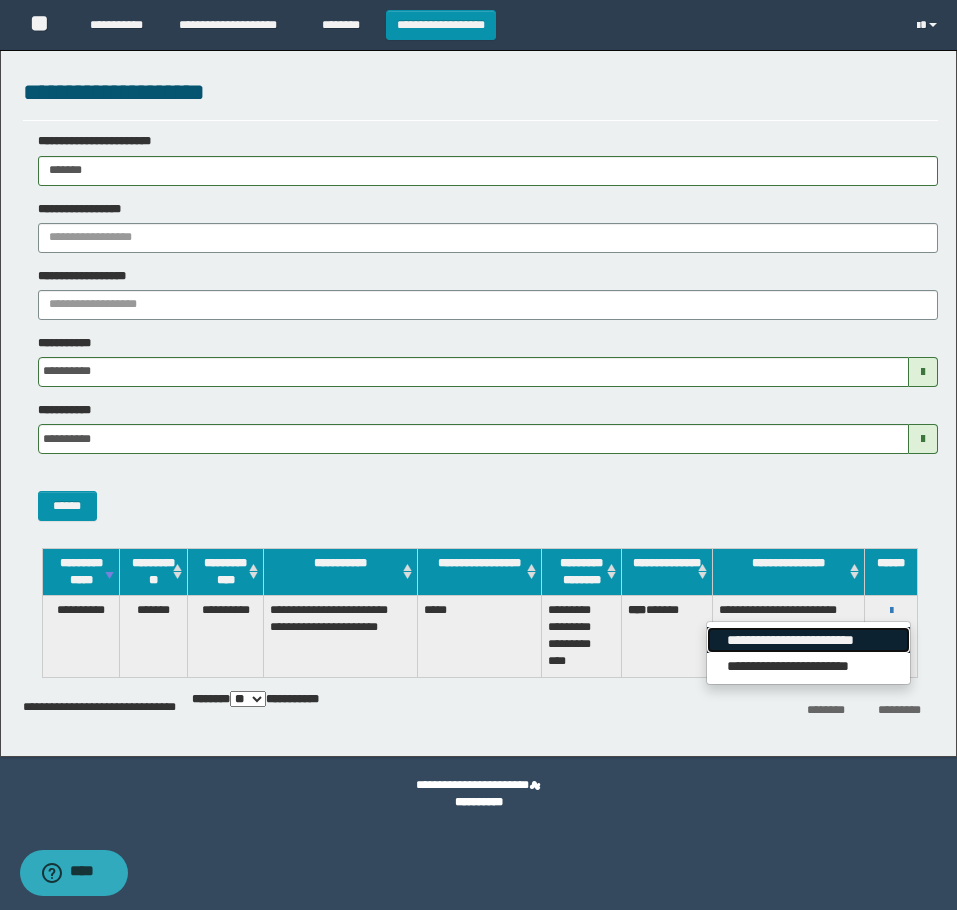 click on "**********" at bounding box center [808, 640] 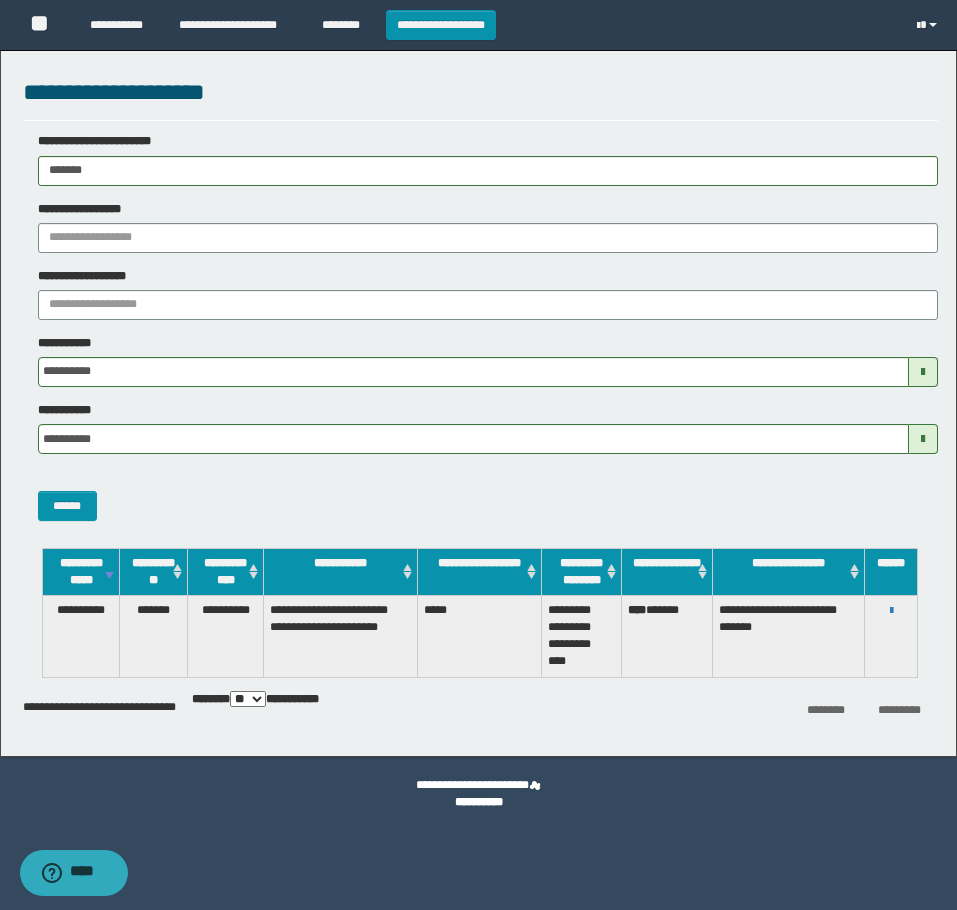 drag, startPoint x: 112, startPoint y: 168, endPoint x: -9, endPoint y: 167, distance: 121.004135 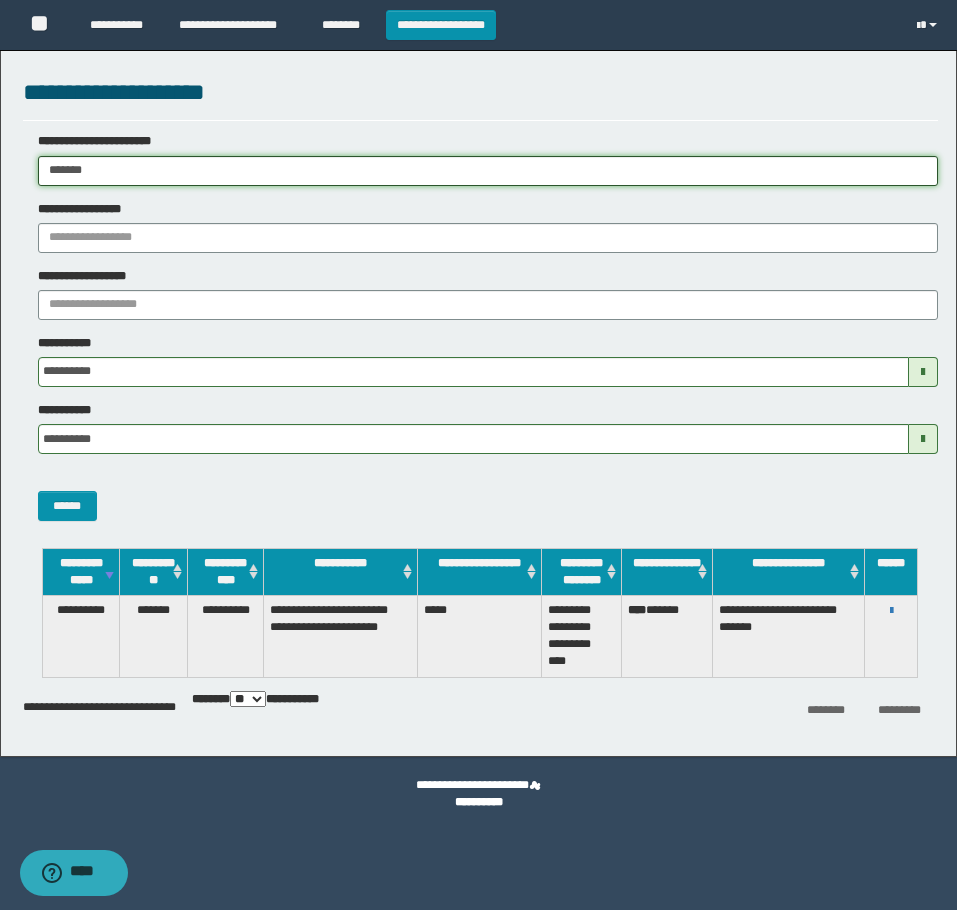 paste on "***" 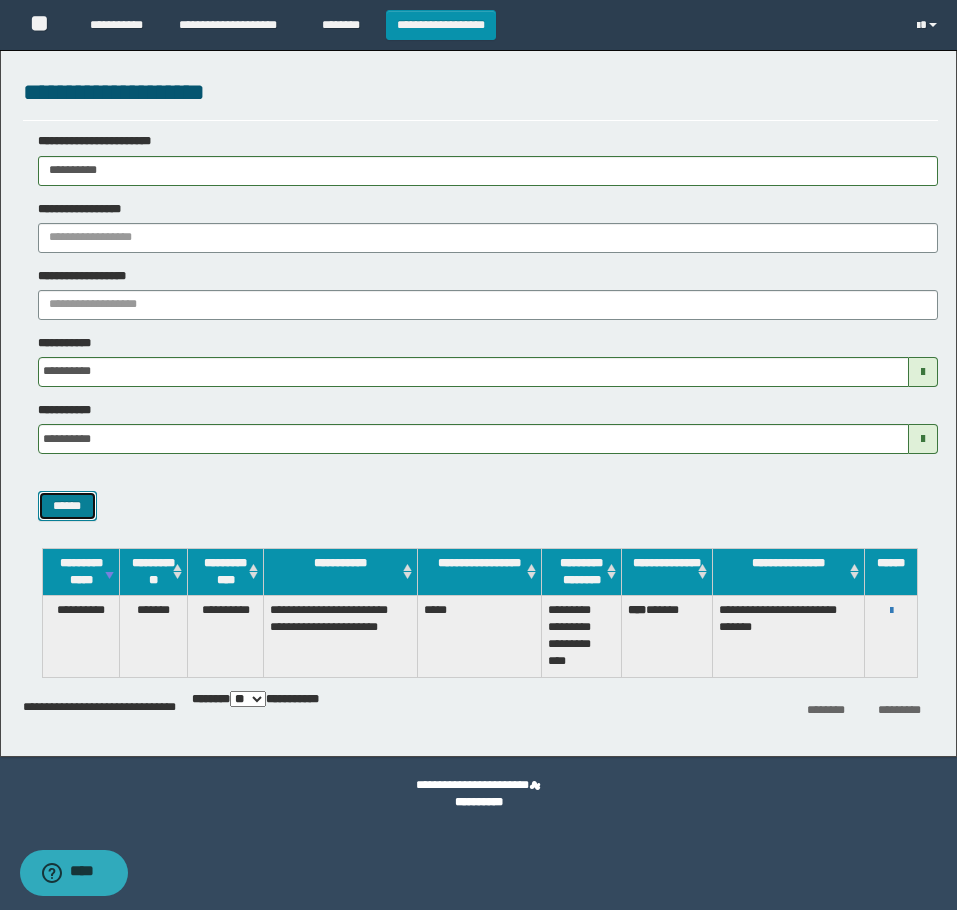 click on "******" at bounding box center (67, 506) 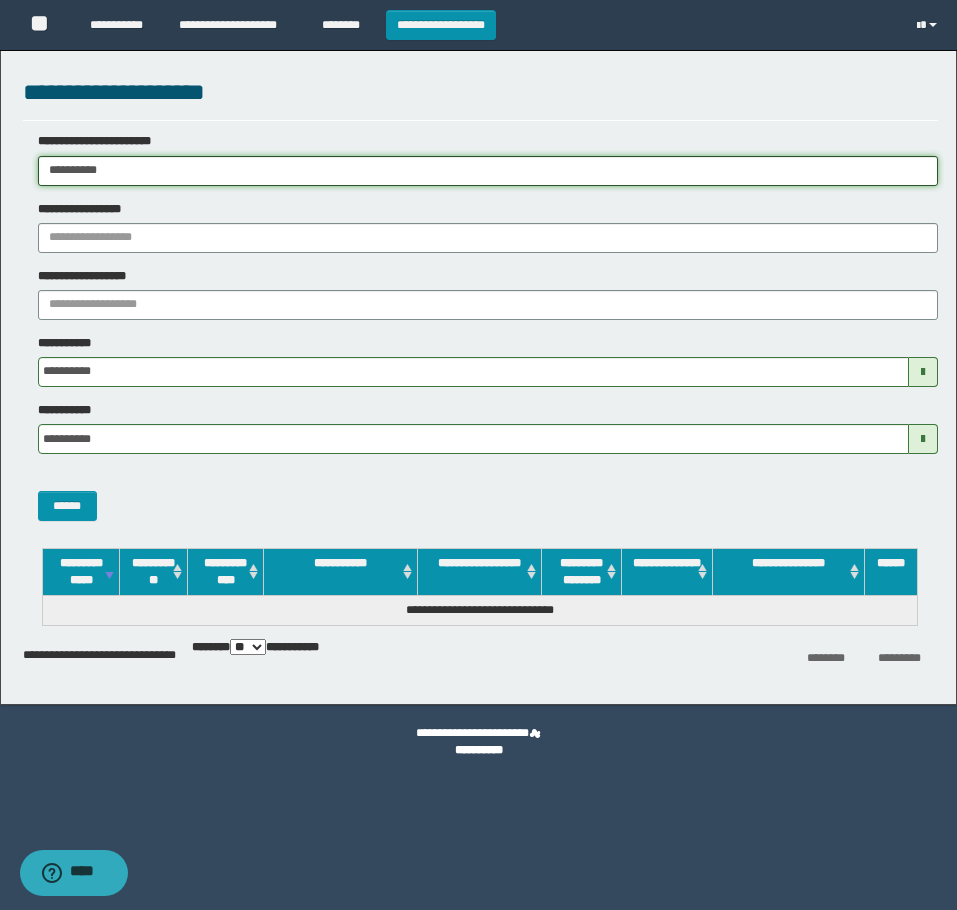 drag, startPoint x: 163, startPoint y: 175, endPoint x: -9, endPoint y: 172, distance: 172.02615 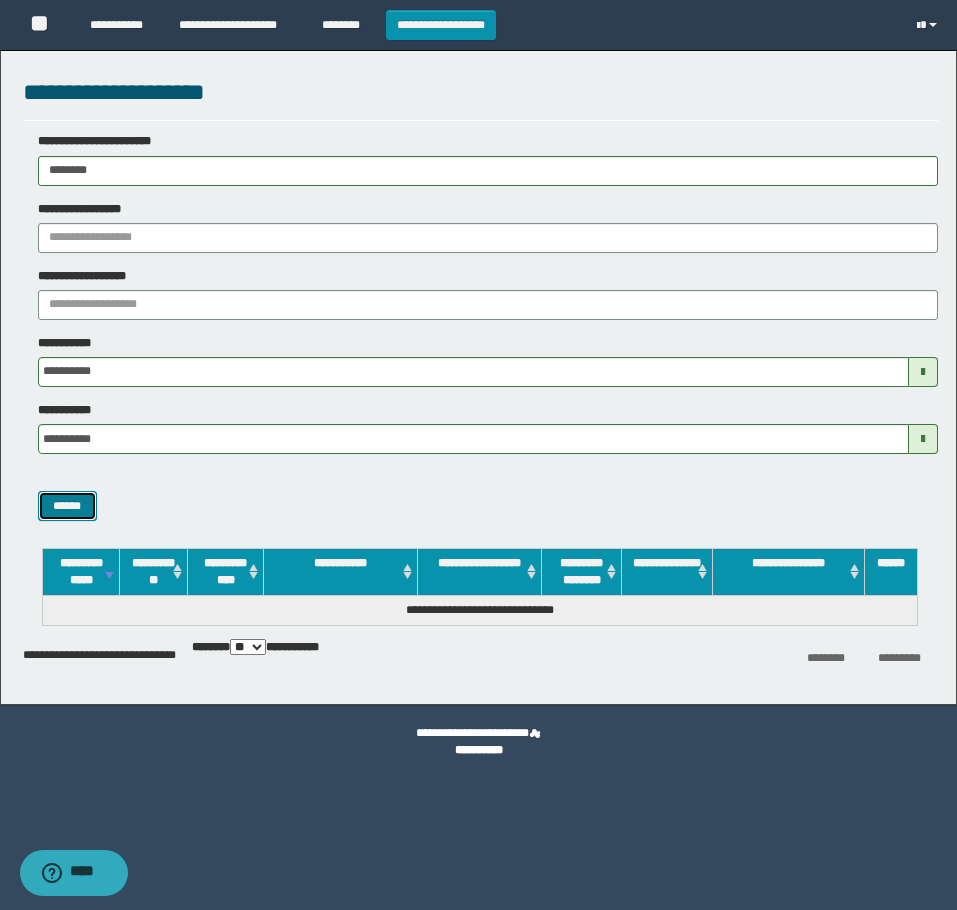 click on "******" at bounding box center (67, 506) 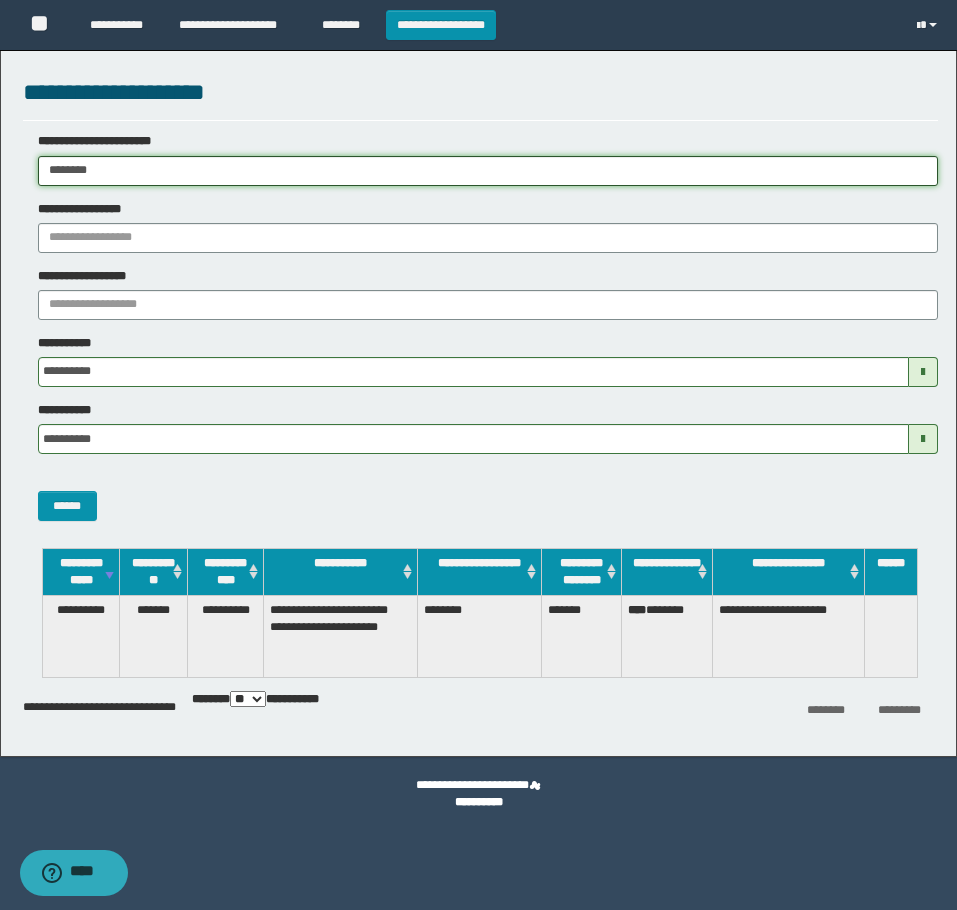 drag, startPoint x: 182, startPoint y: 168, endPoint x: -9, endPoint y: 208, distance: 195.14354 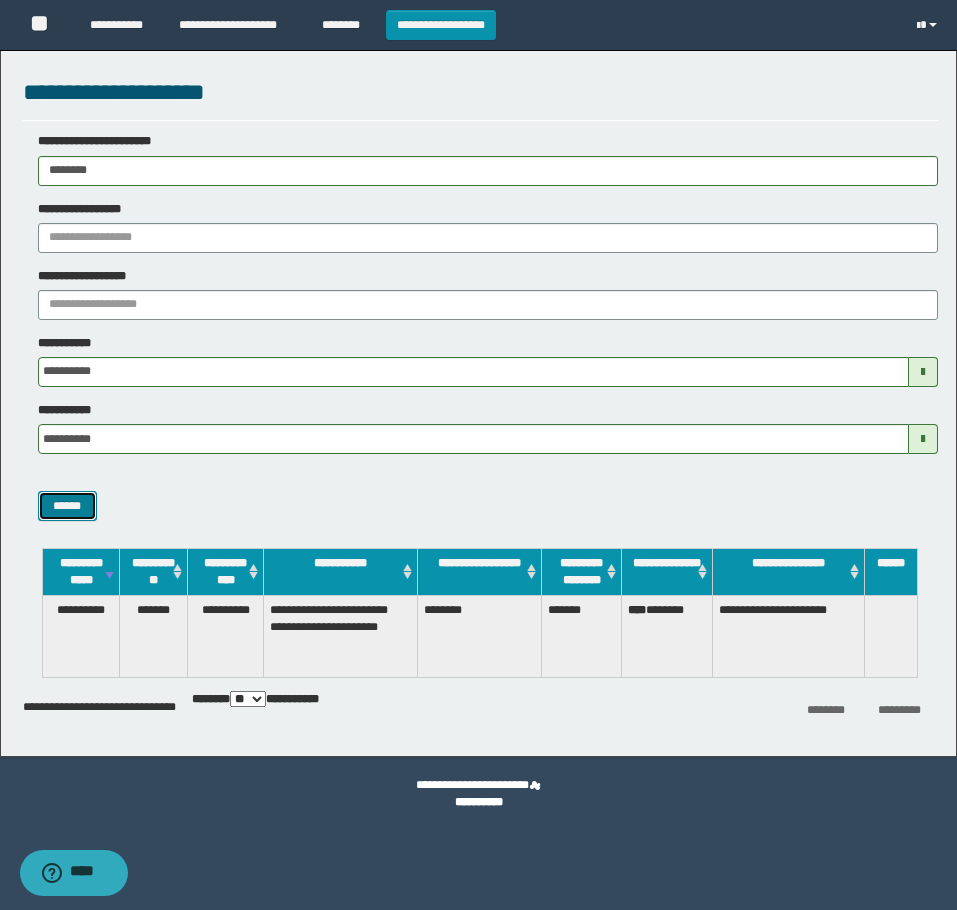 click on "******" at bounding box center (67, 506) 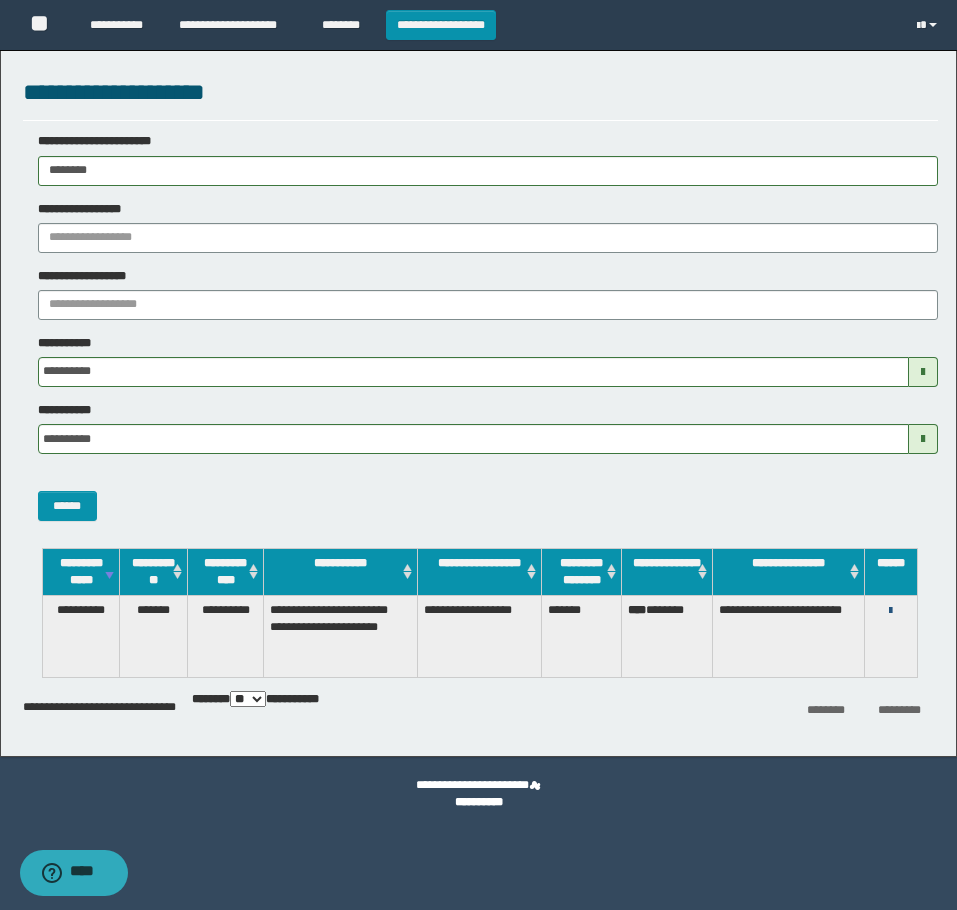 click at bounding box center (890, 611) 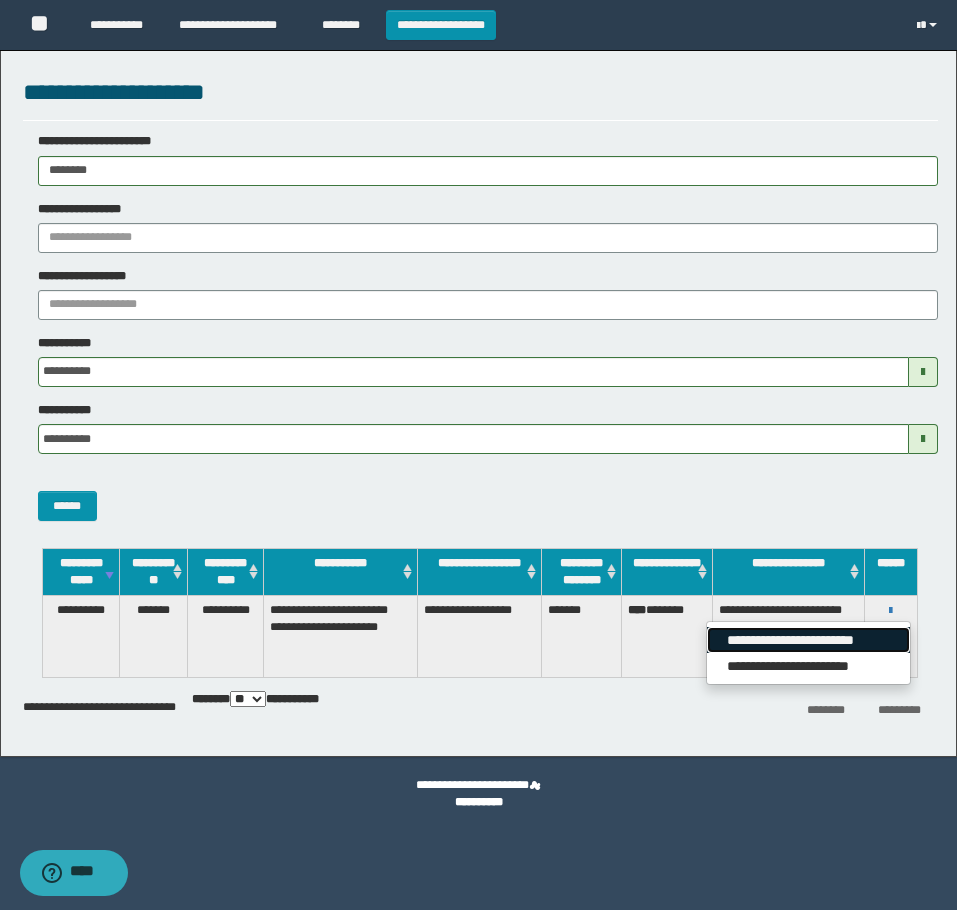 click on "**********" at bounding box center (808, 640) 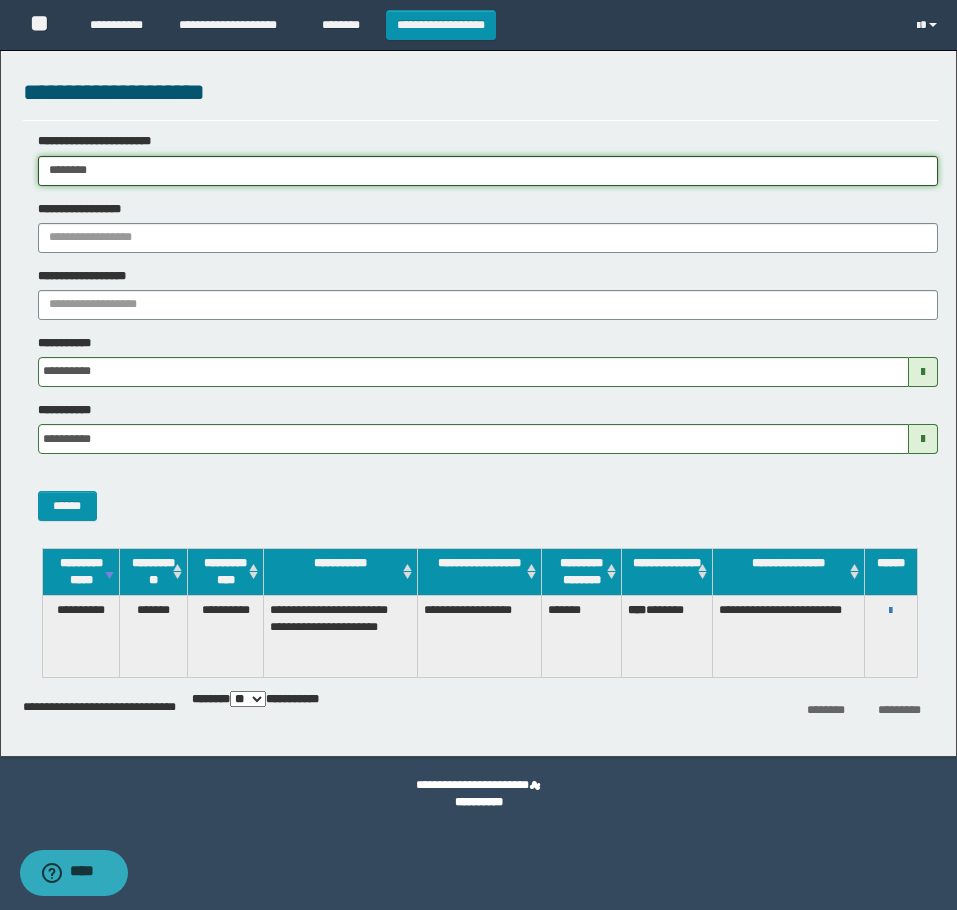 drag, startPoint x: 143, startPoint y: 179, endPoint x: -9, endPoint y: 271, distance: 177.67386 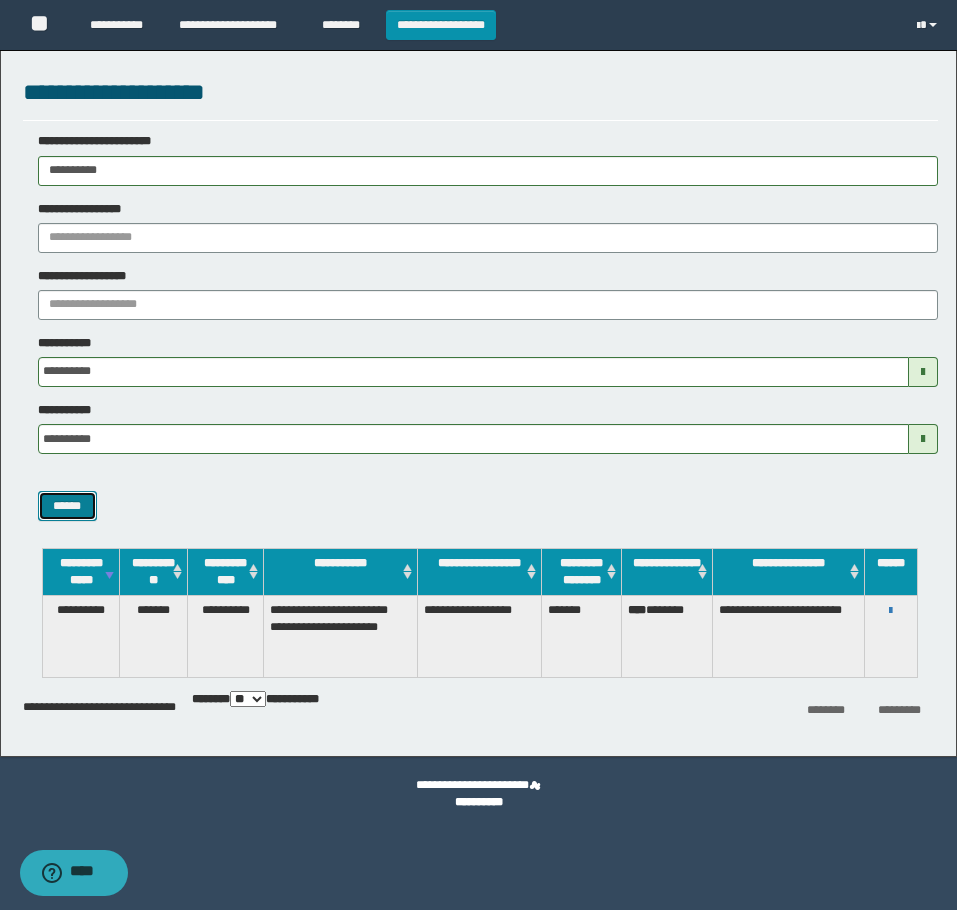 click on "******" at bounding box center [67, 506] 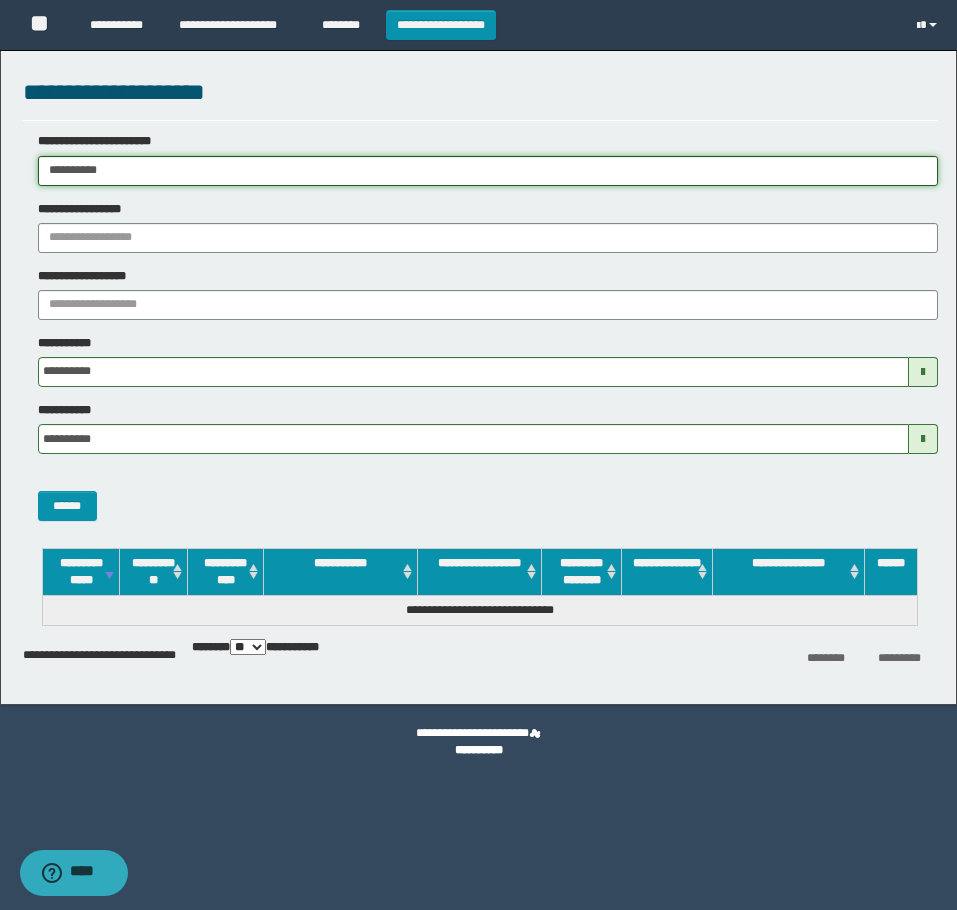 drag, startPoint x: 159, startPoint y: 168, endPoint x: -9, endPoint y: 204, distance: 171.81386 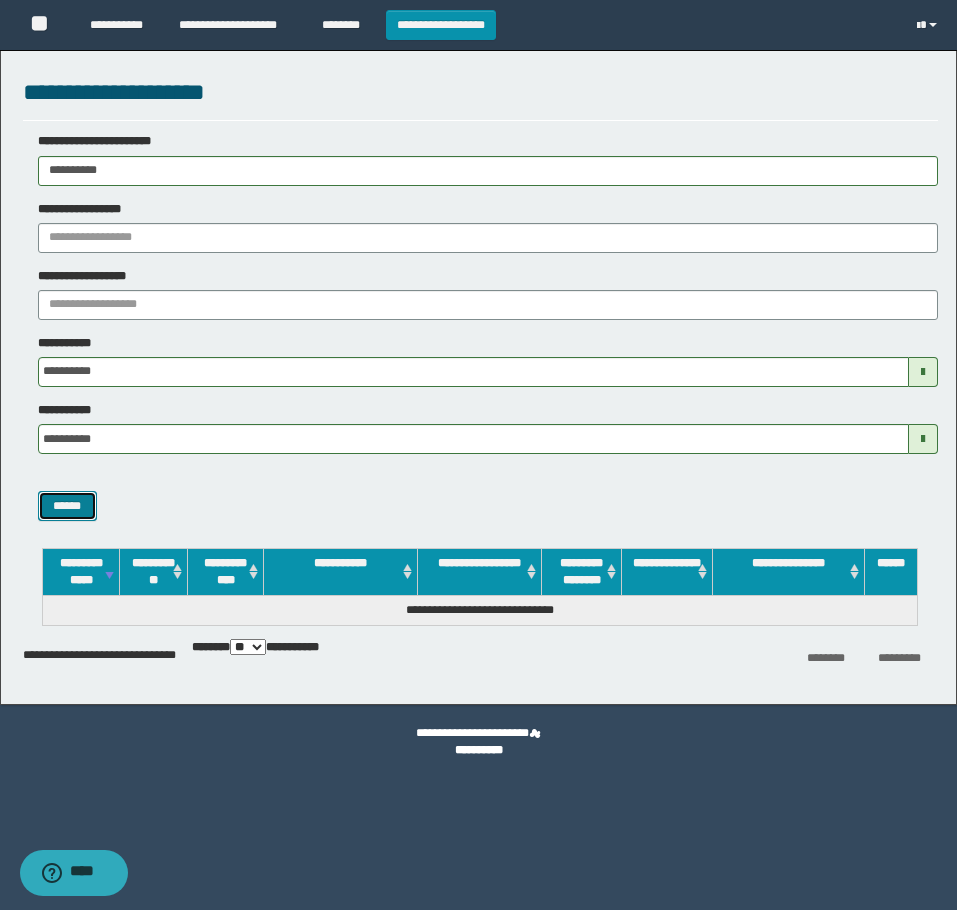 click on "******" at bounding box center [67, 506] 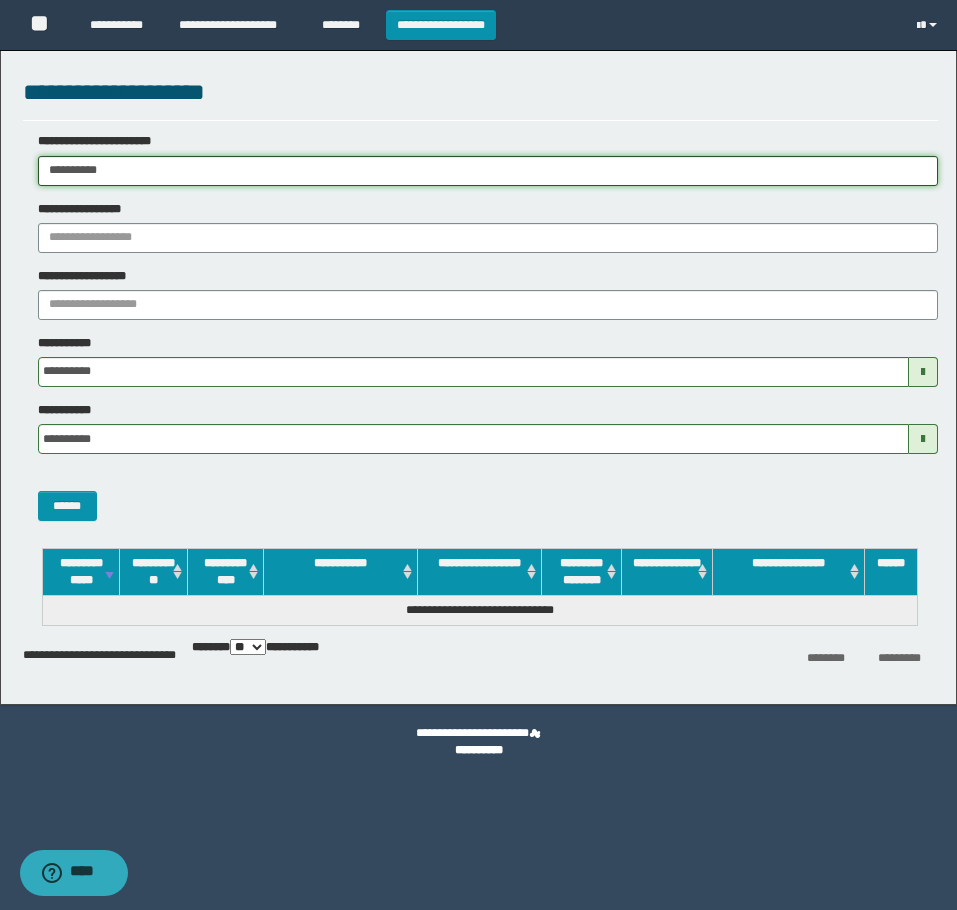 drag, startPoint x: 187, startPoint y: 161, endPoint x: -9, endPoint y: 225, distance: 206.18439 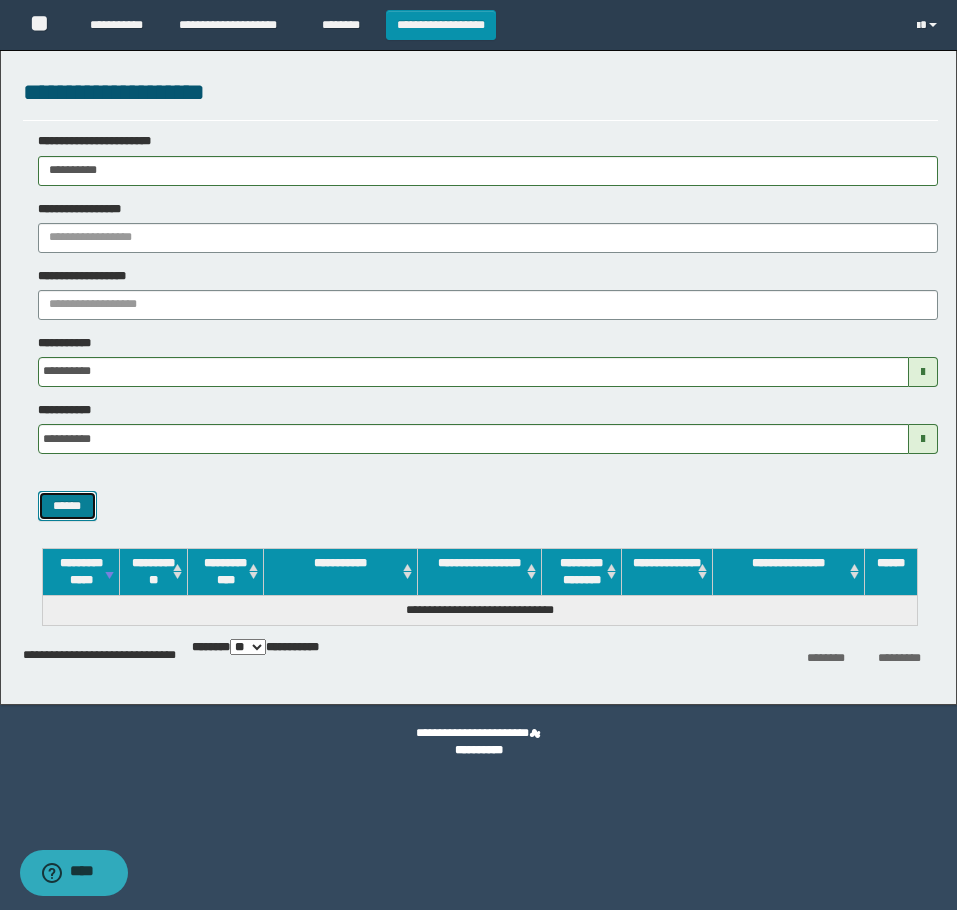 click on "******" at bounding box center [67, 506] 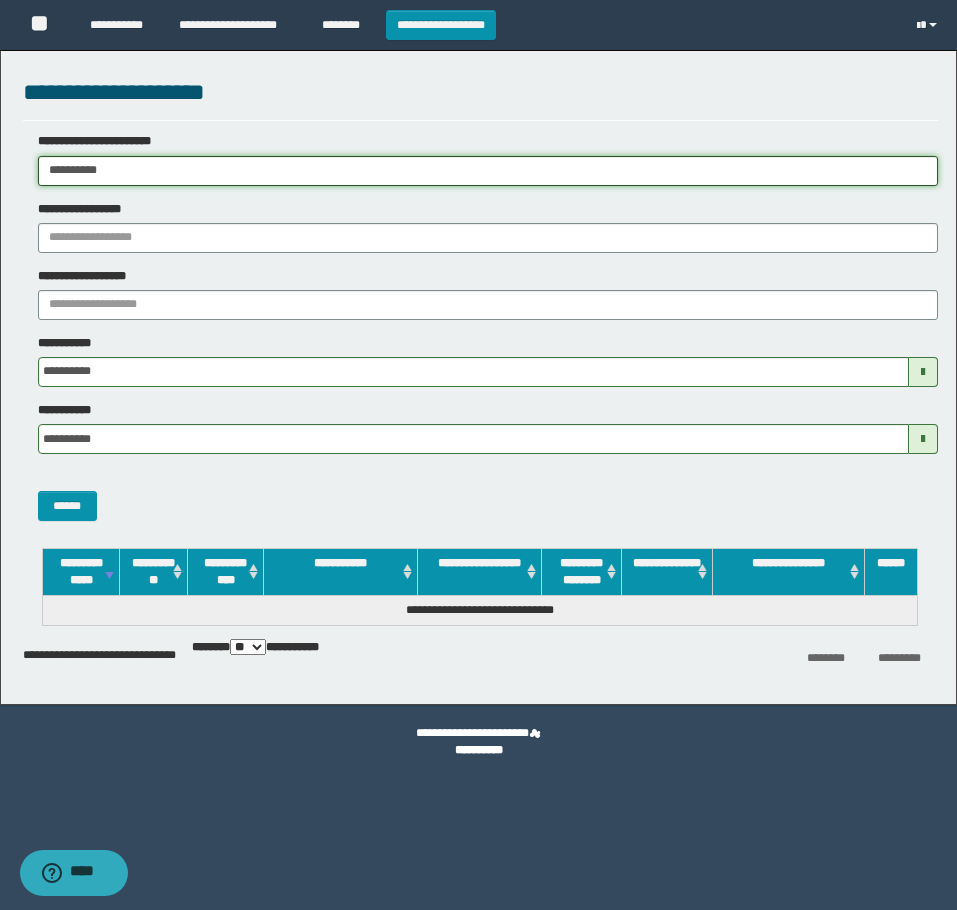 drag, startPoint x: 86, startPoint y: 175, endPoint x: -9, endPoint y: 228, distance: 108.78419 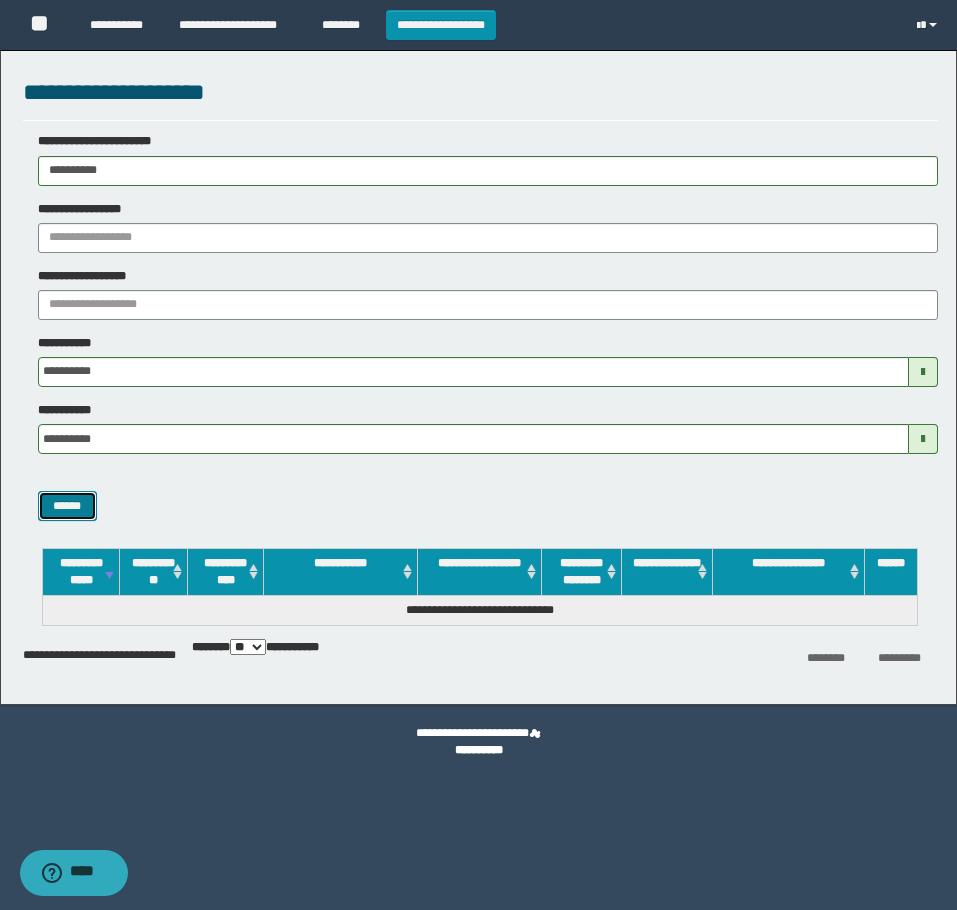 click on "******" at bounding box center (67, 506) 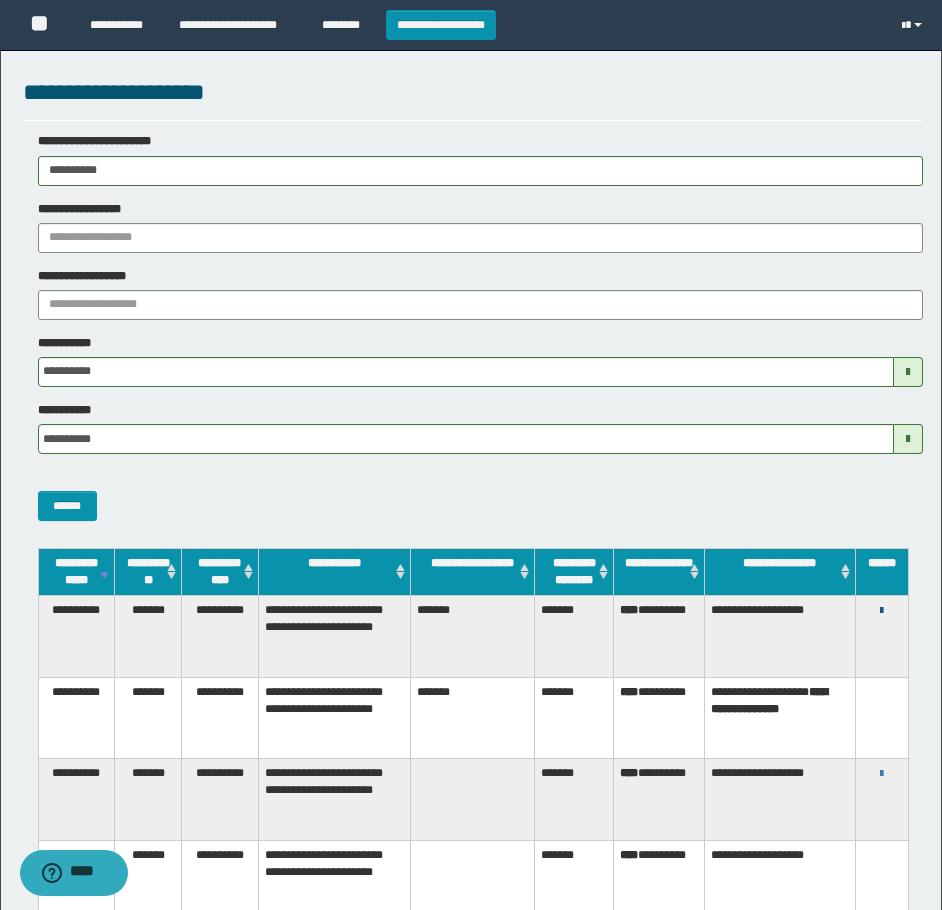 click at bounding box center (881, 611) 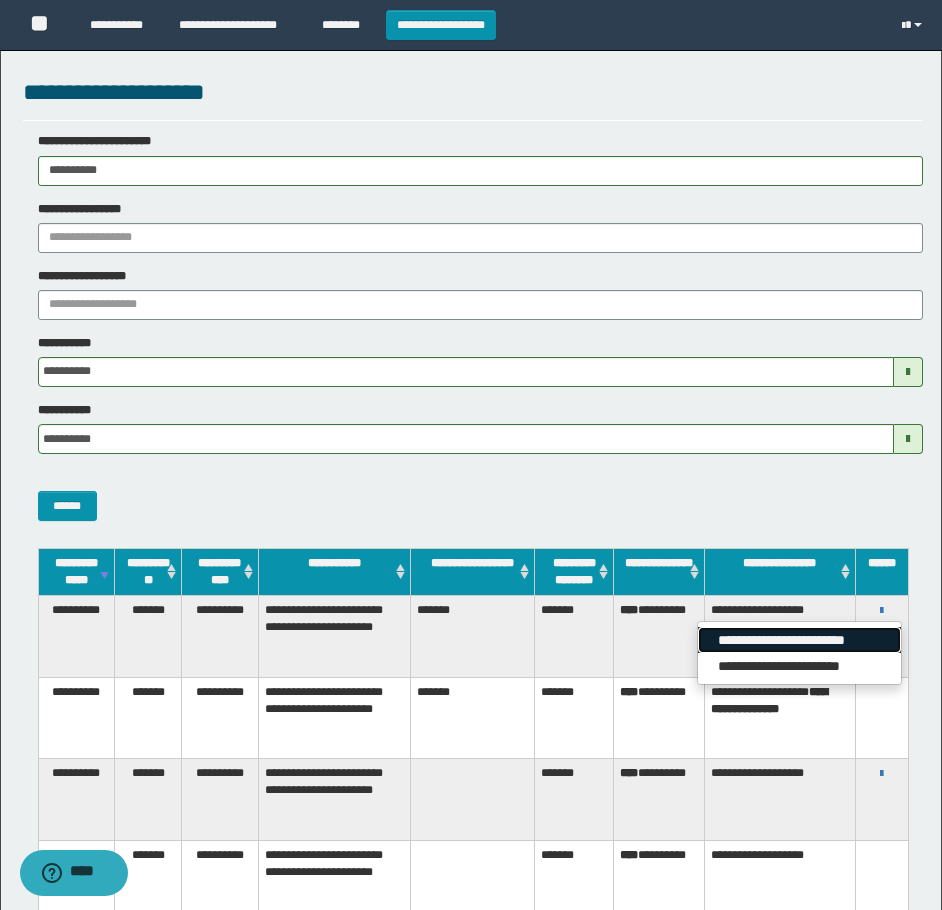 click on "**********" at bounding box center [799, 640] 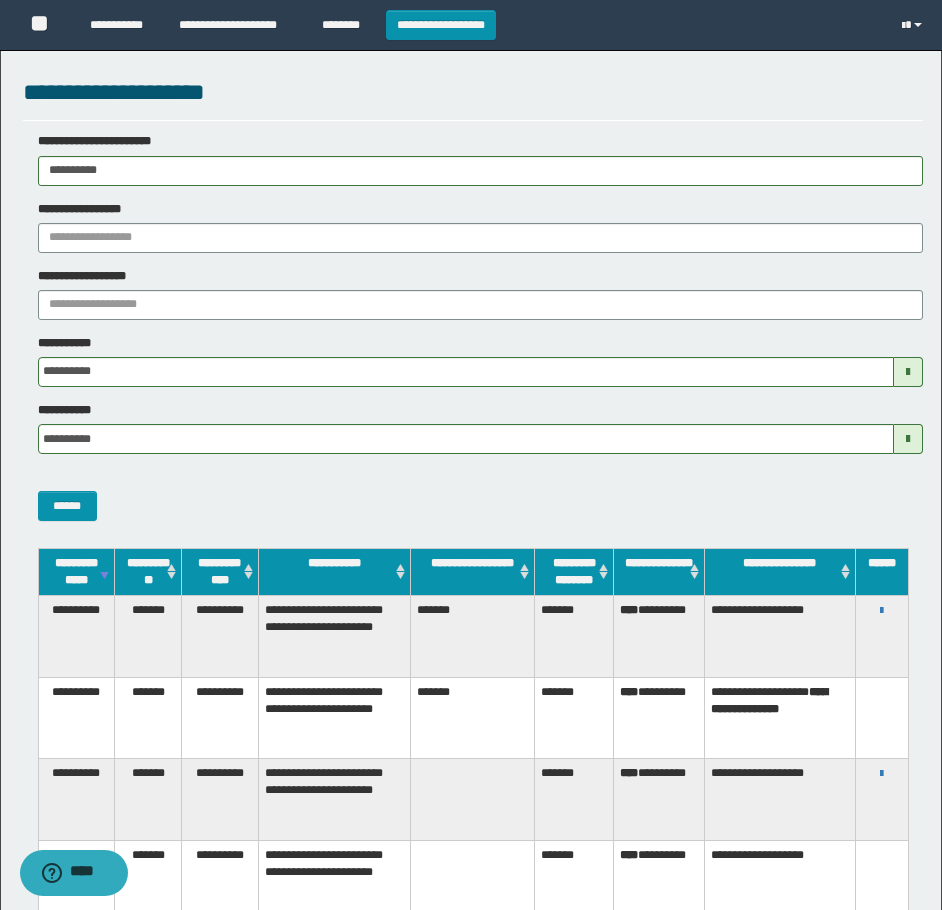 drag, startPoint x: 278, startPoint y: 163, endPoint x: 5, endPoint y: 229, distance: 280.86475 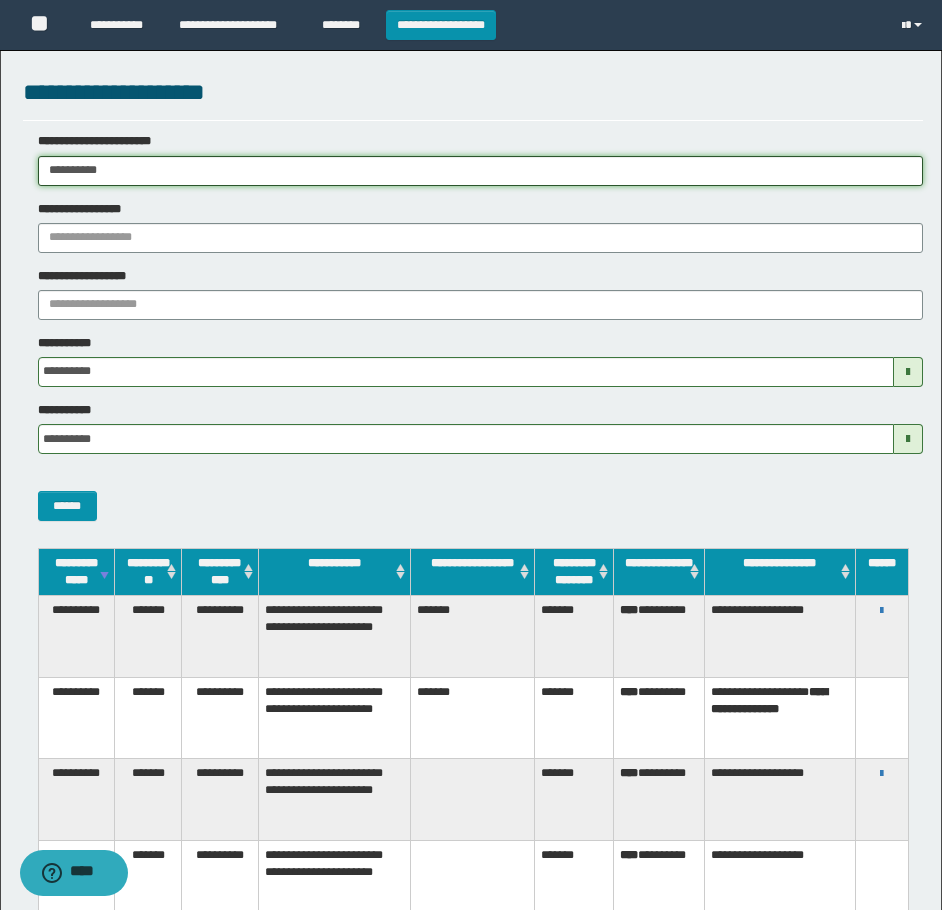 paste 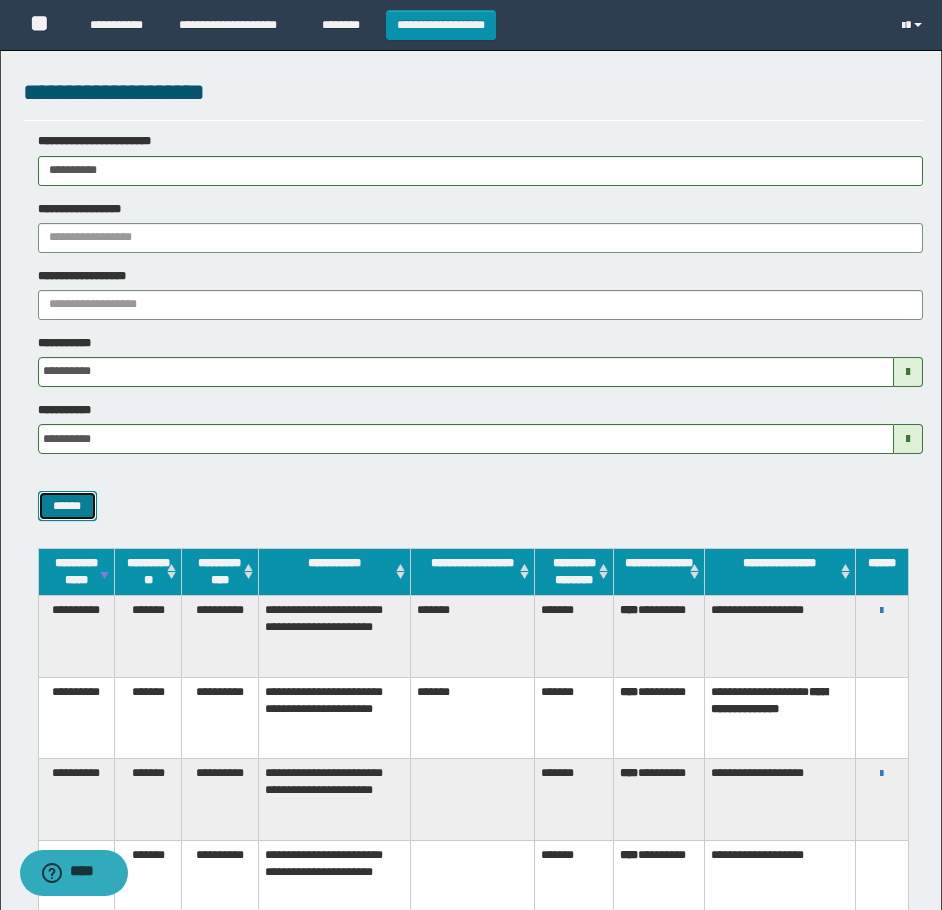 click on "******" at bounding box center (67, 506) 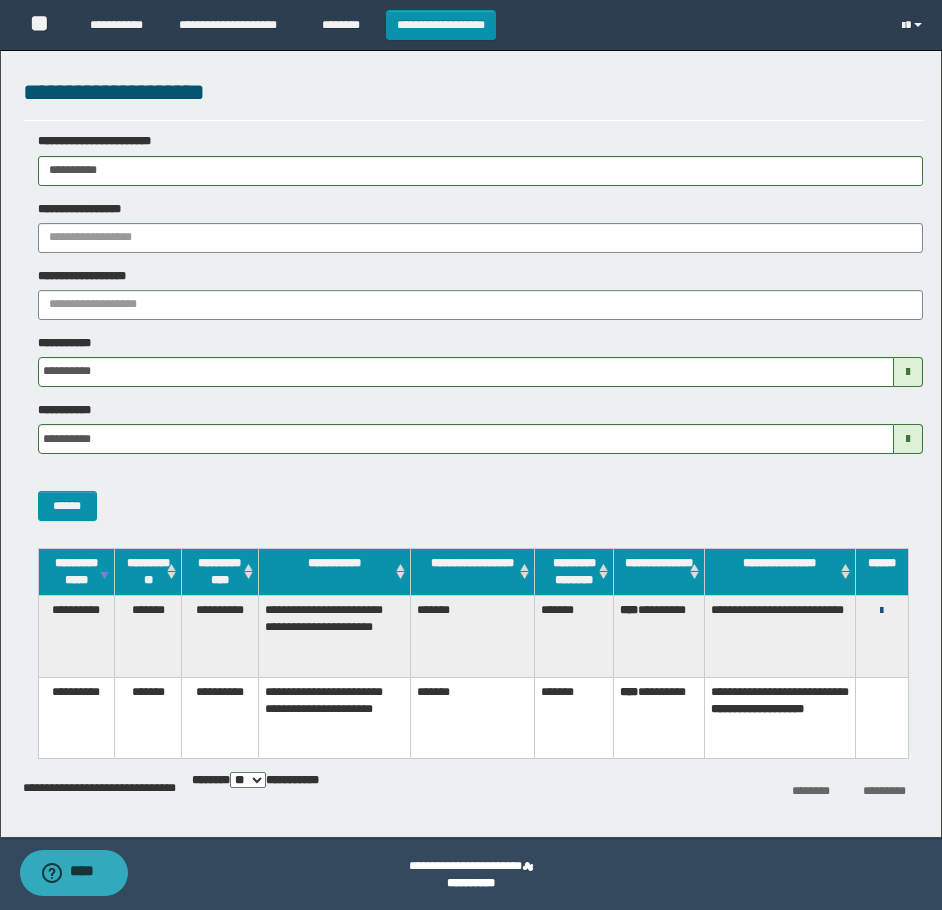 click at bounding box center [881, 611] 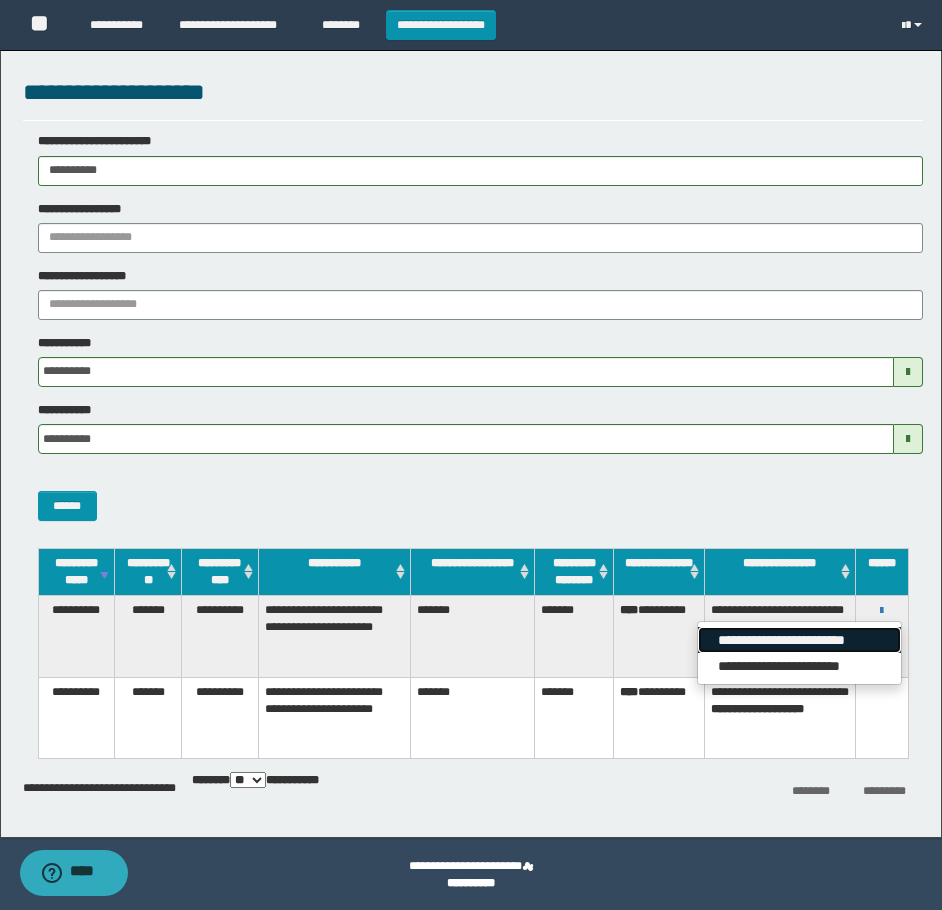 click on "**********" at bounding box center (799, 640) 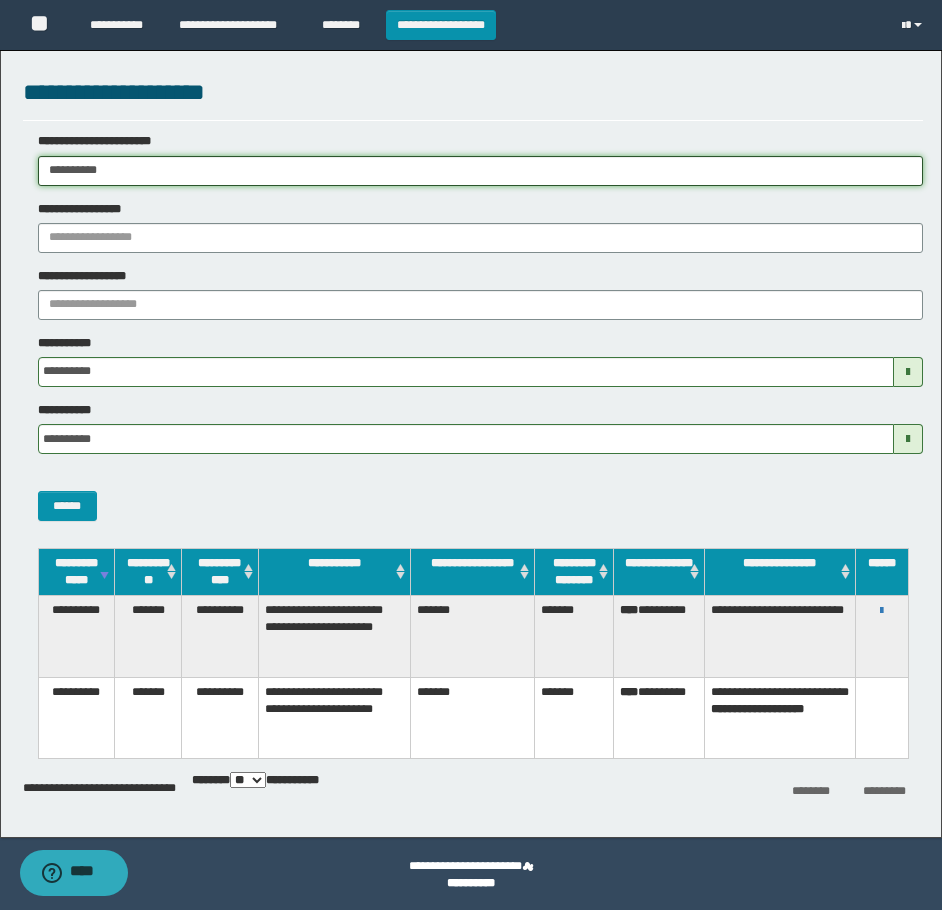 drag, startPoint x: 170, startPoint y: 169, endPoint x: -9, endPoint y: 177, distance: 179.17868 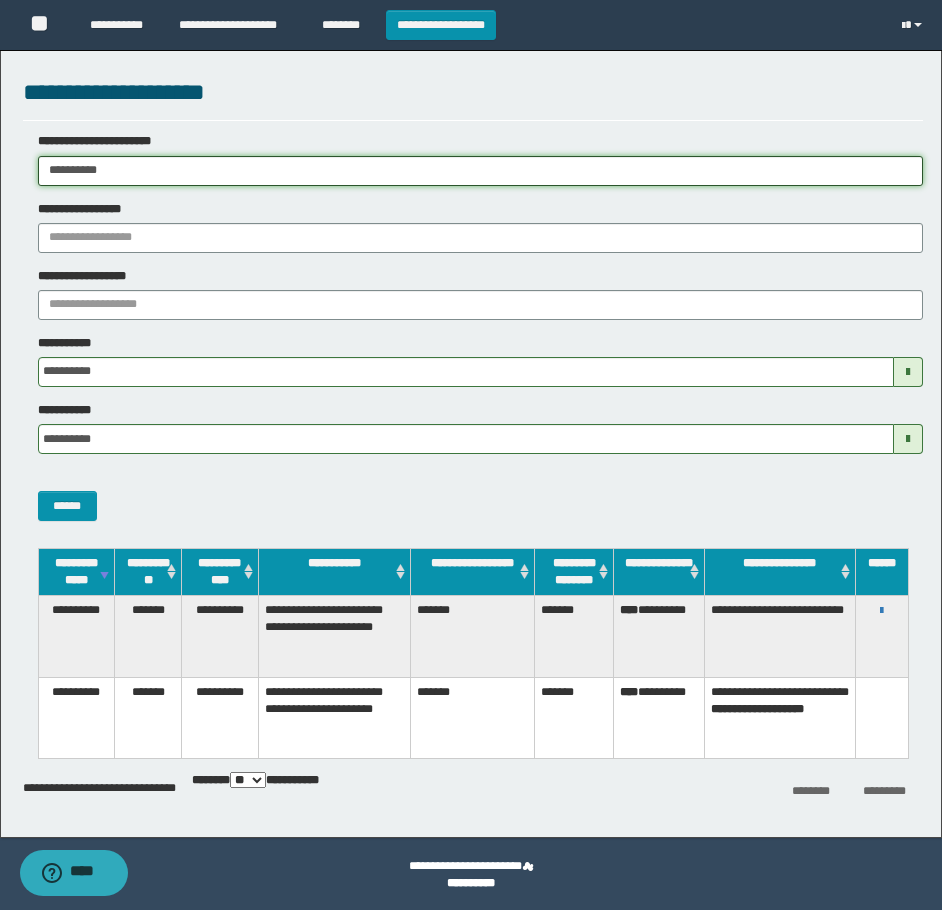 click on "**********" at bounding box center (471, 455) 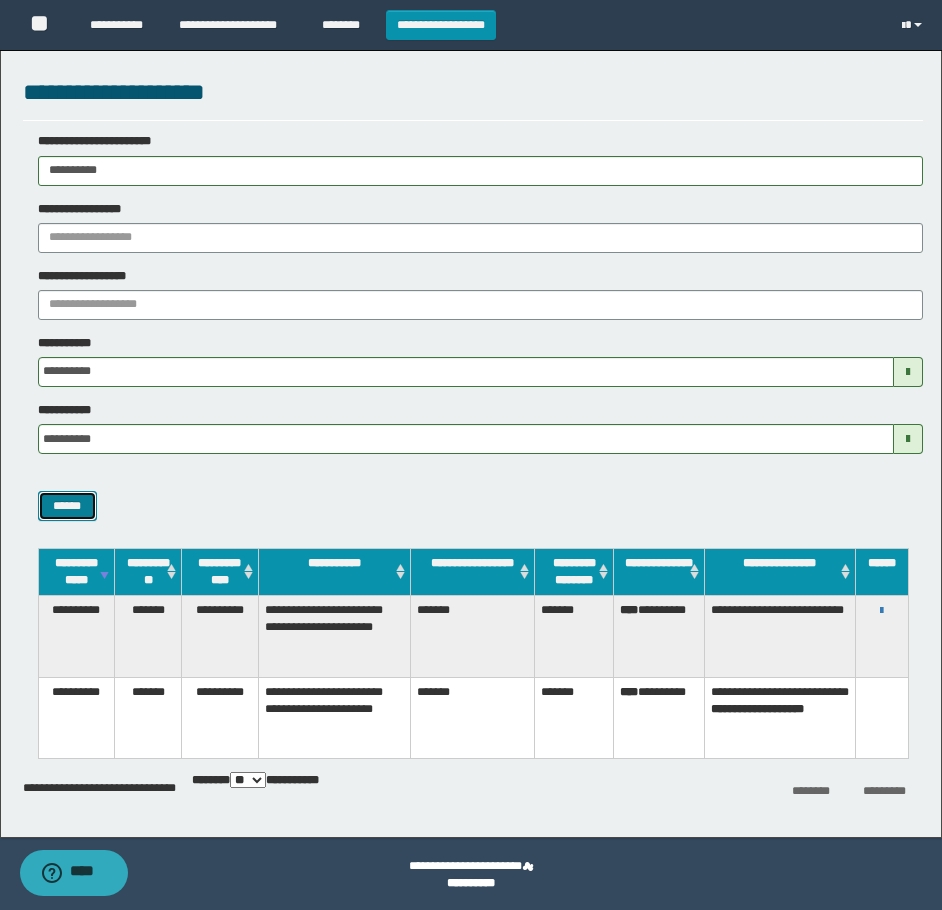 click on "******" at bounding box center [67, 506] 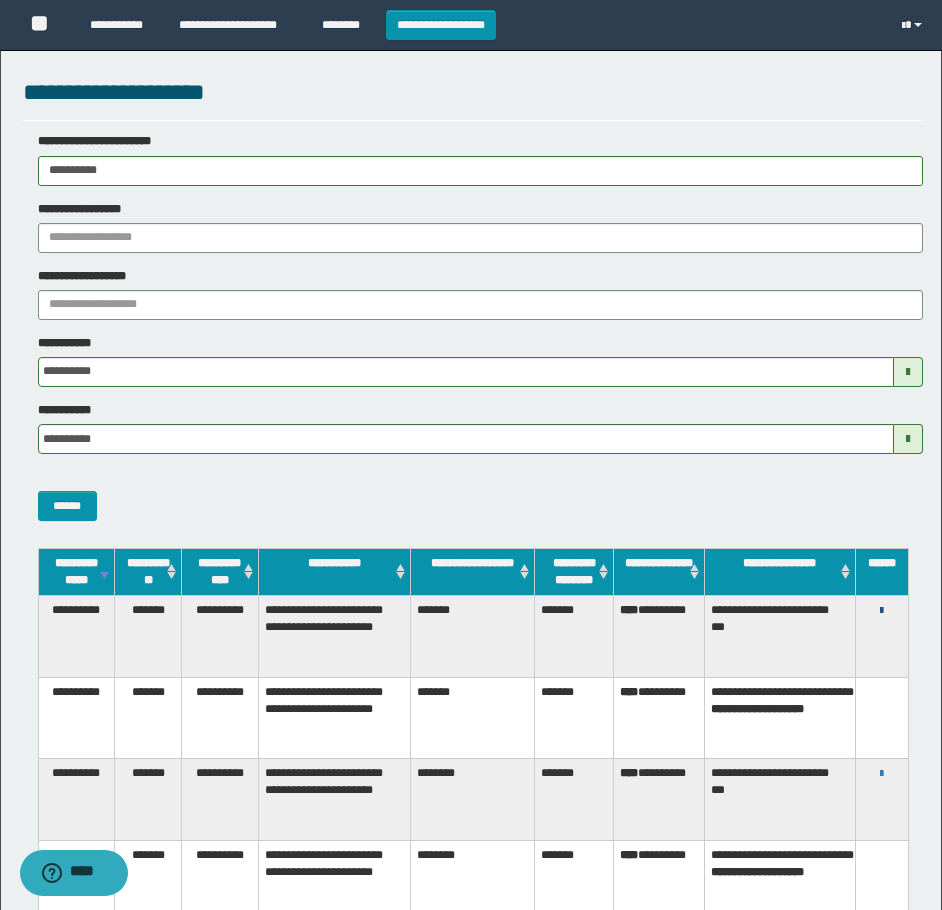 click at bounding box center [881, 611] 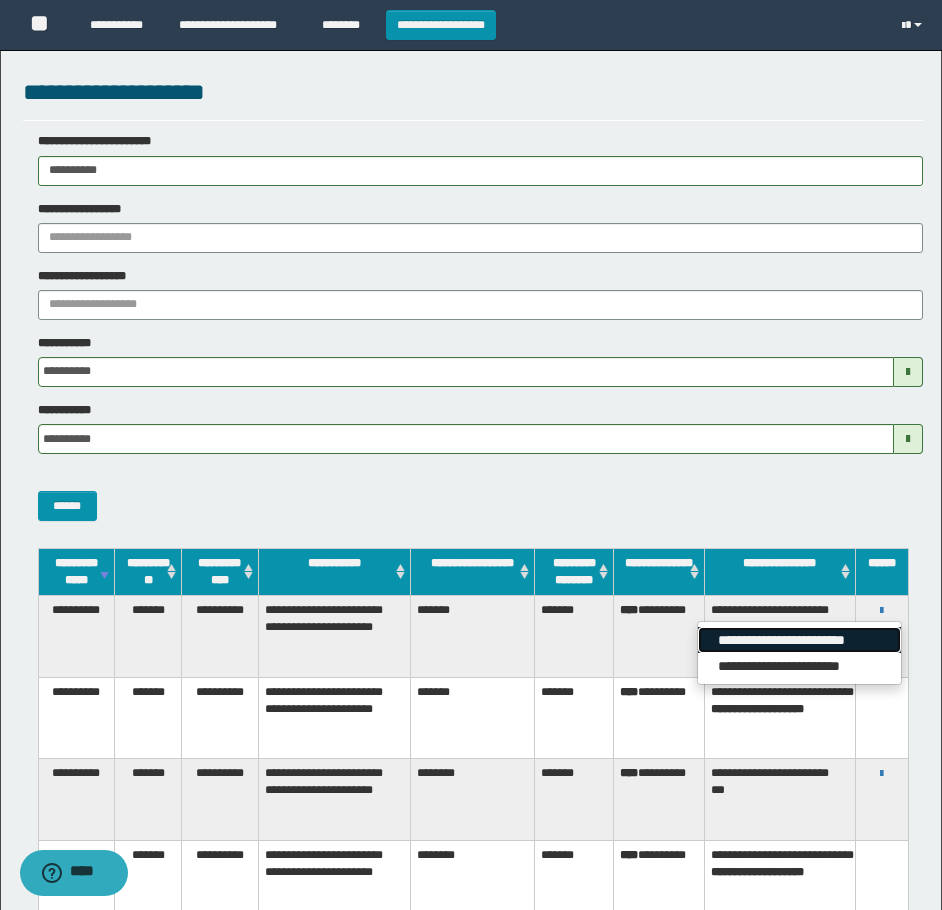 click on "**********" at bounding box center [799, 640] 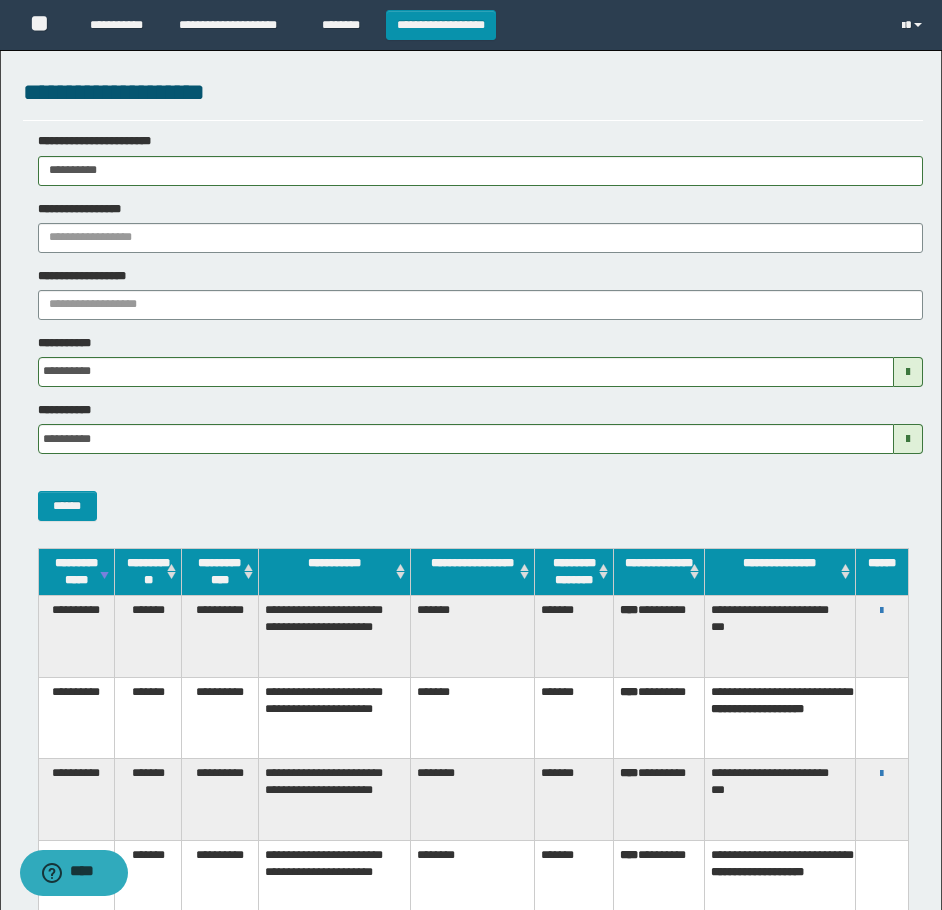 drag, startPoint x: 115, startPoint y: 171, endPoint x: -9, endPoint y: 215, distance: 131.57507 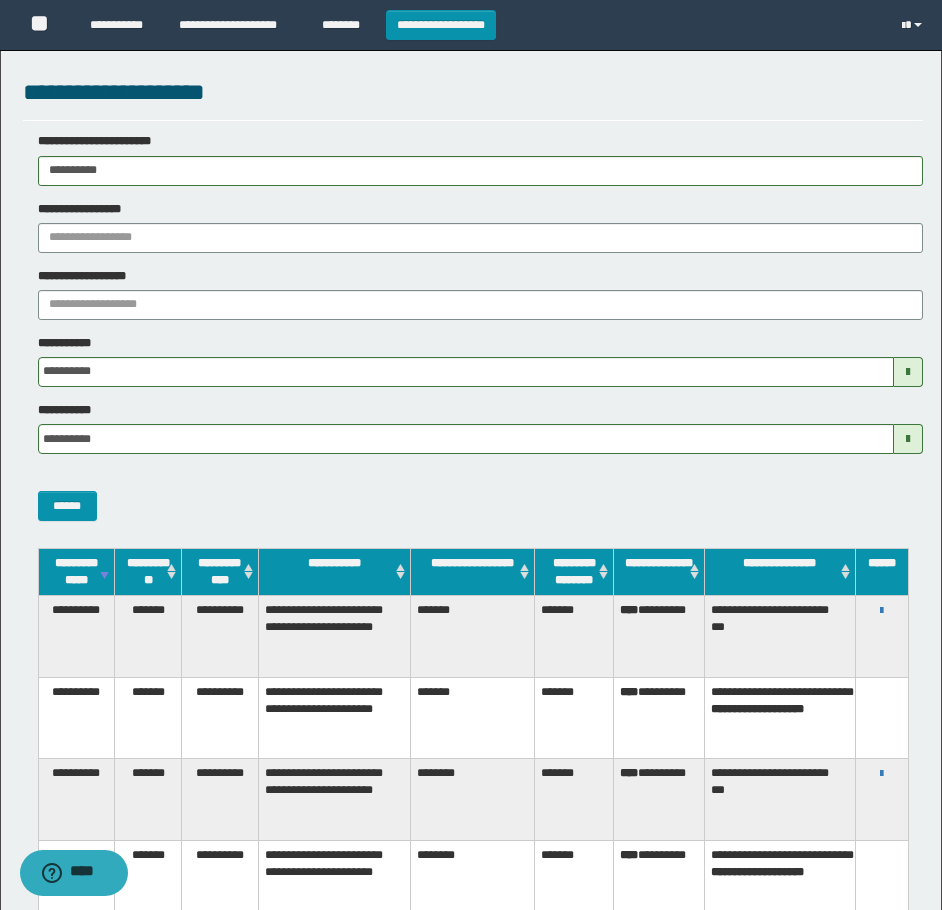 click on "**********" at bounding box center [471, 455] 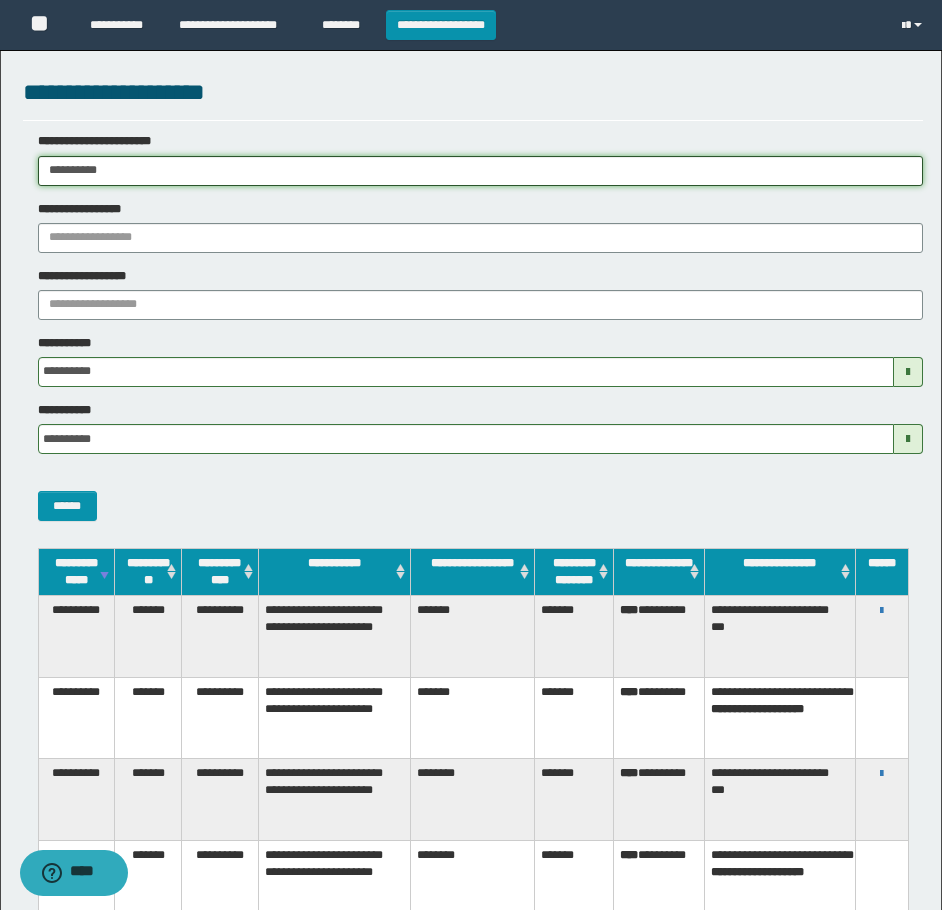 paste 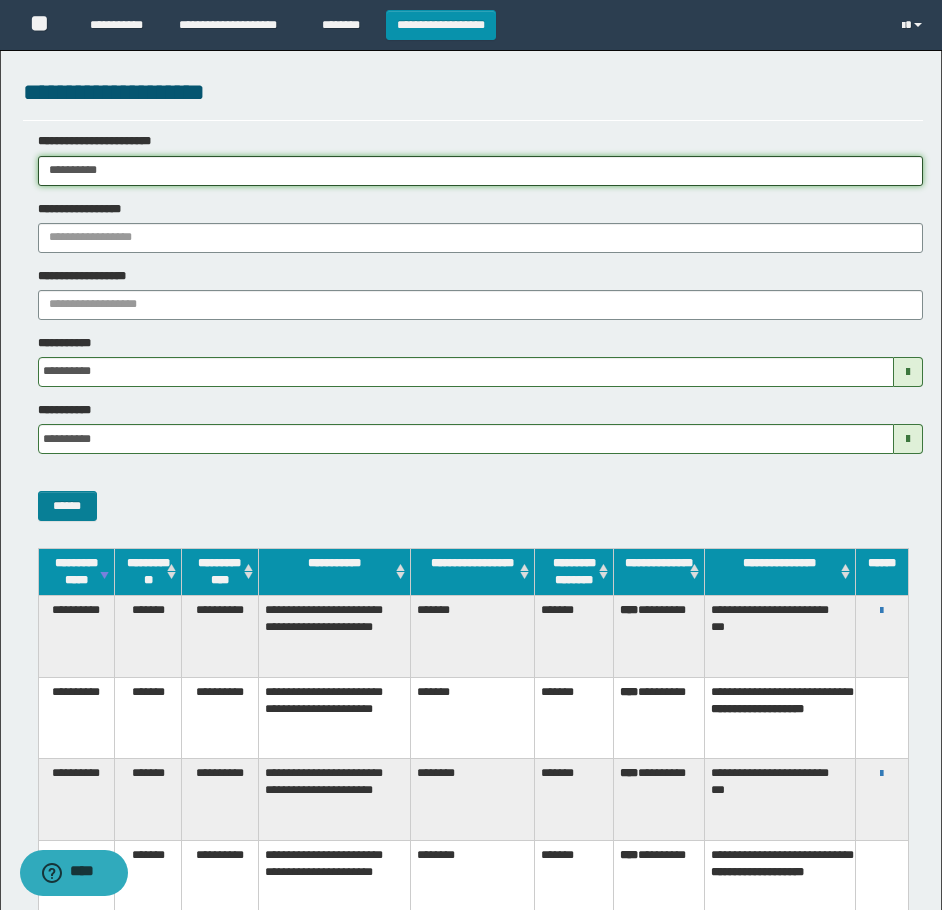 type on "**********" 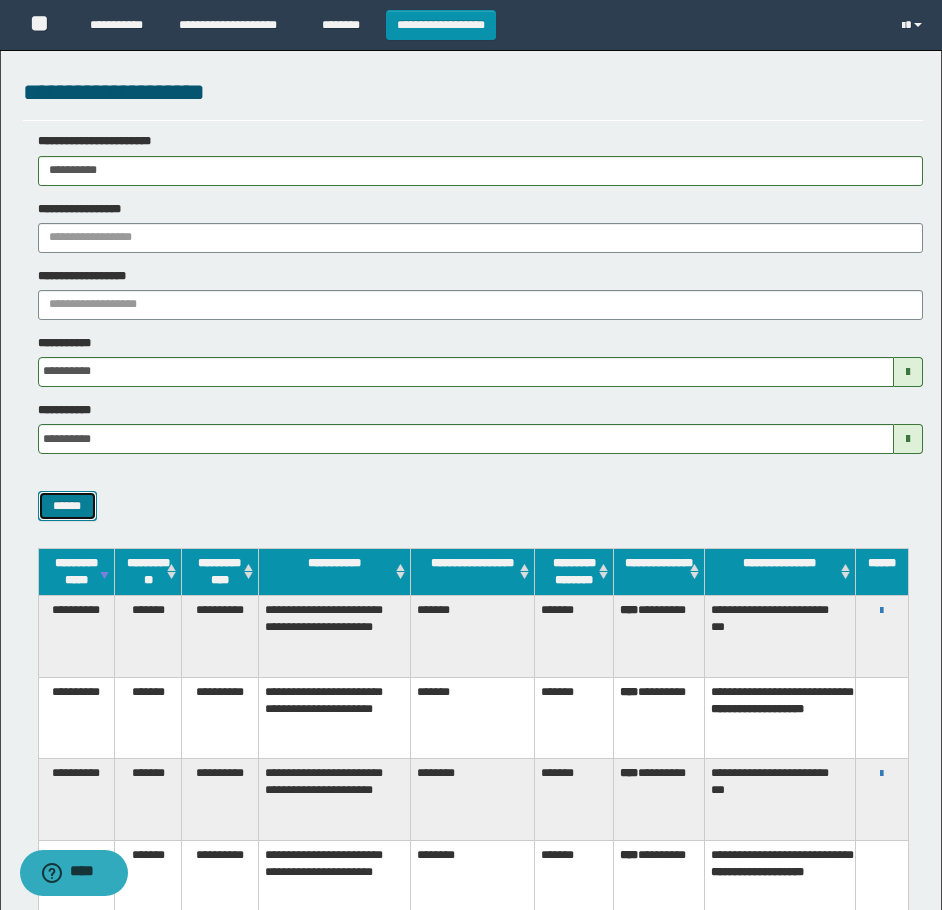 click on "******" at bounding box center [67, 506] 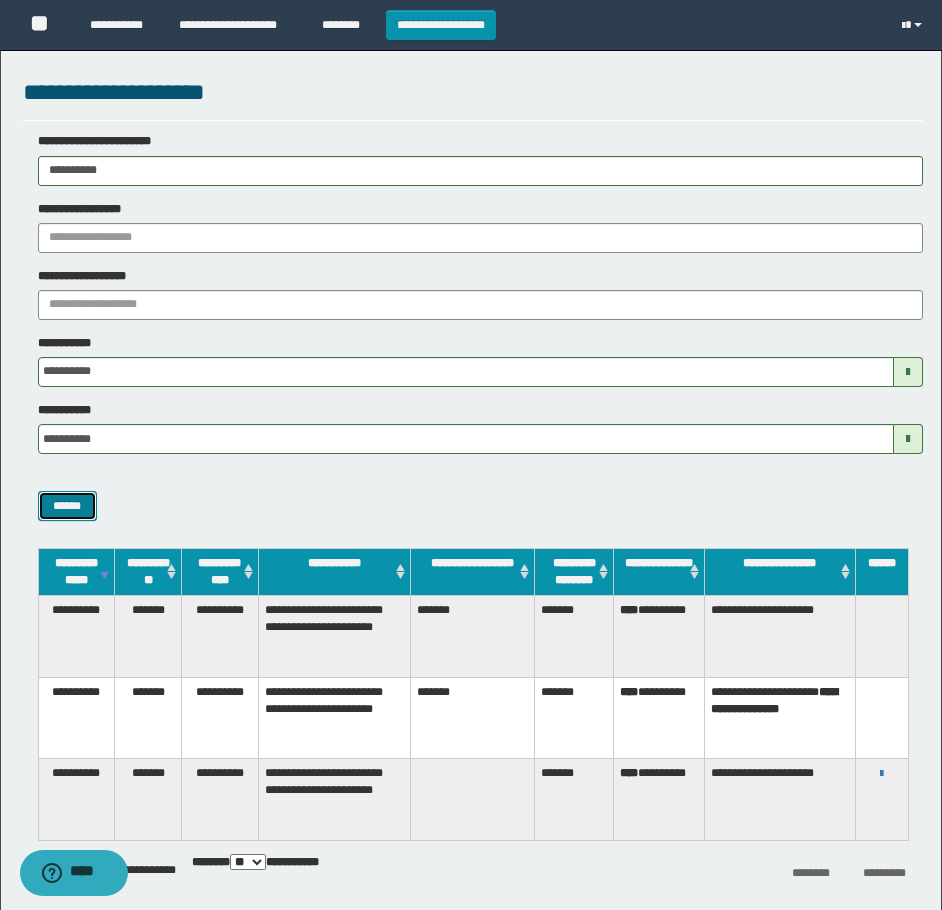 click on "******" at bounding box center (67, 506) 